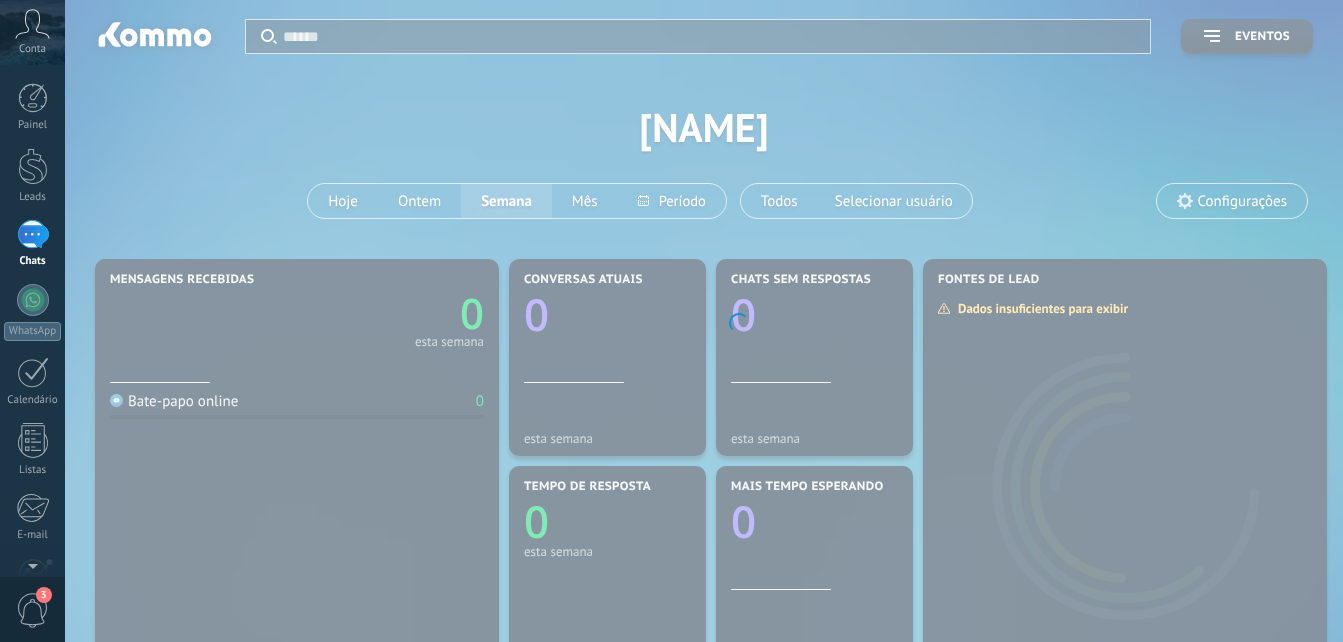 scroll, scrollTop: 0, scrollLeft: 0, axis: both 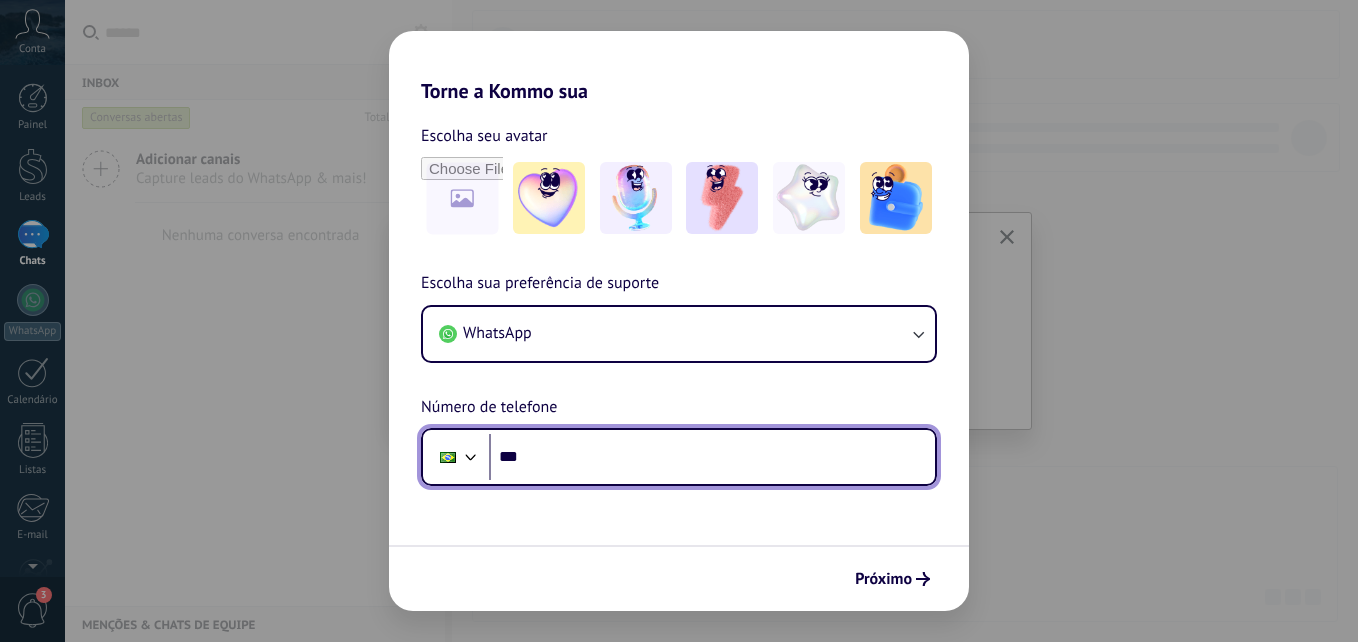 click on "***" at bounding box center (712, 457) 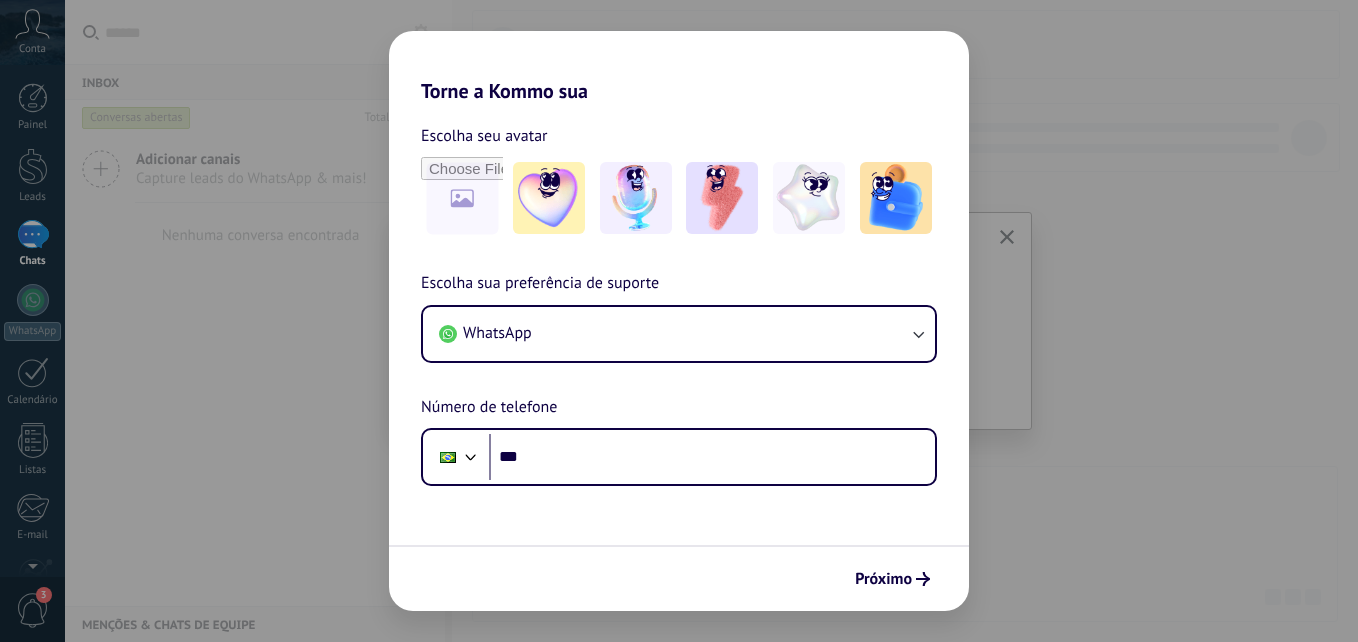 click on "Torne a Kommo sua Escolha seu avatar Escolha sua preferência de suporte WhatsApp Número de telefone Phone *** Próximo" at bounding box center [679, 321] 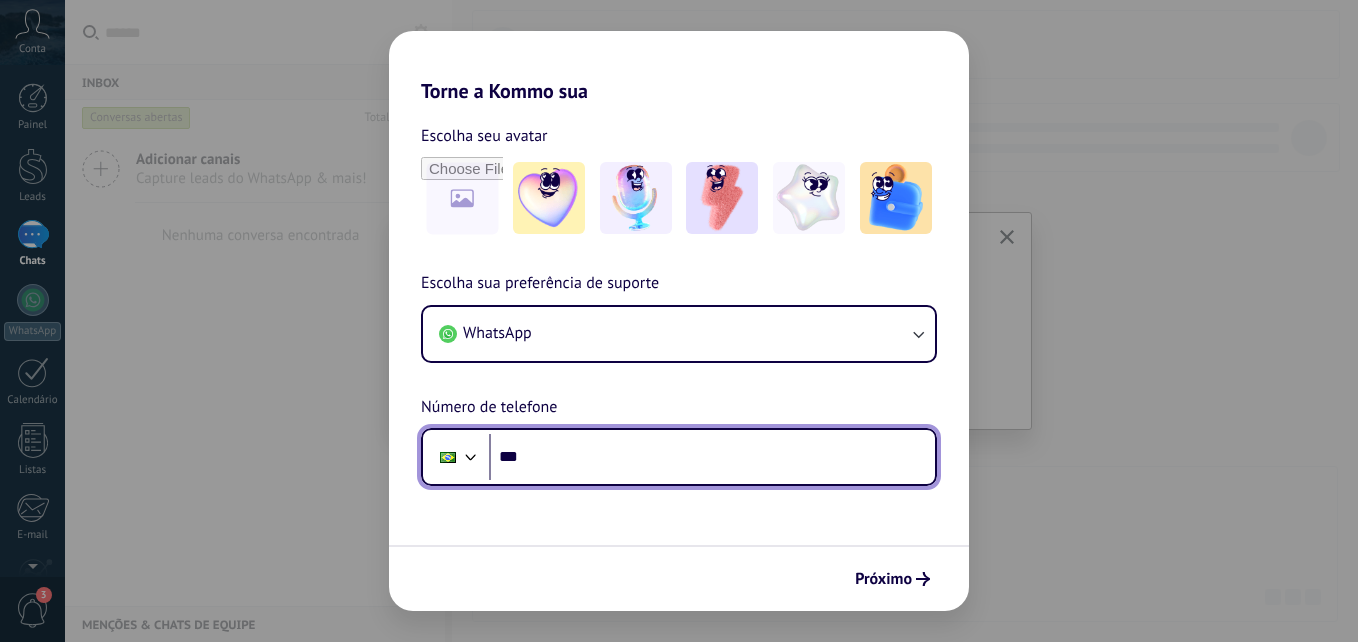 click on "***" at bounding box center [712, 457] 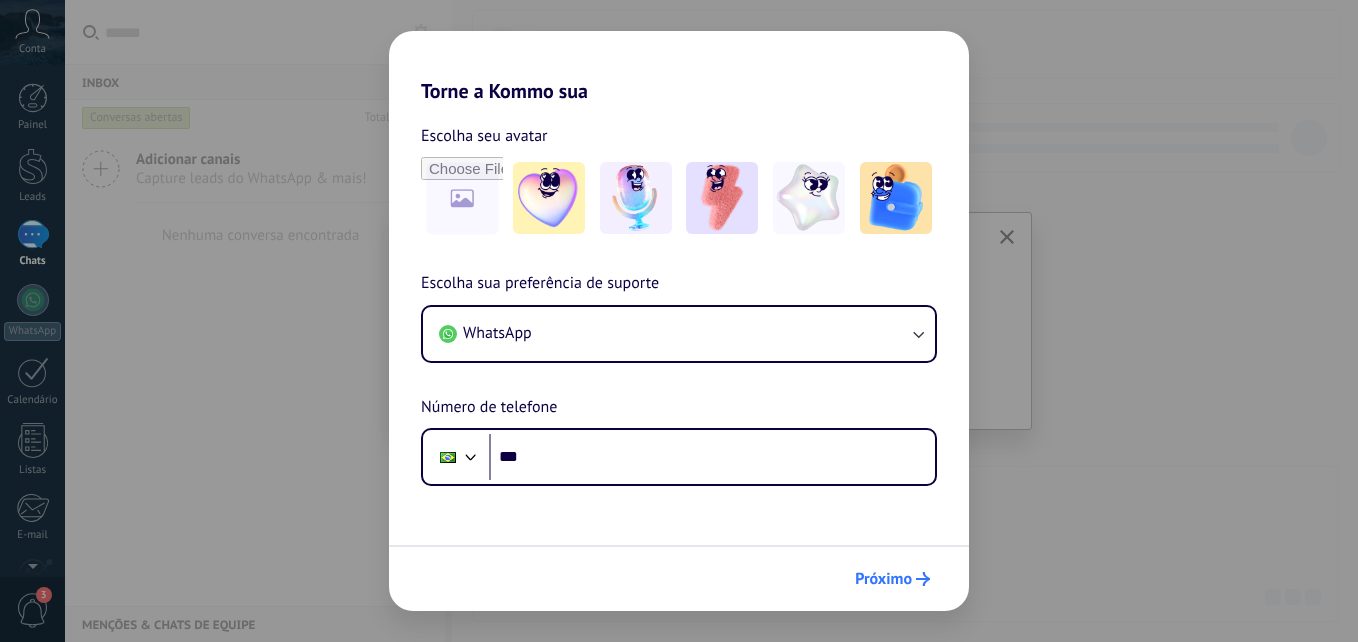 click on "Próximo" at bounding box center [883, 579] 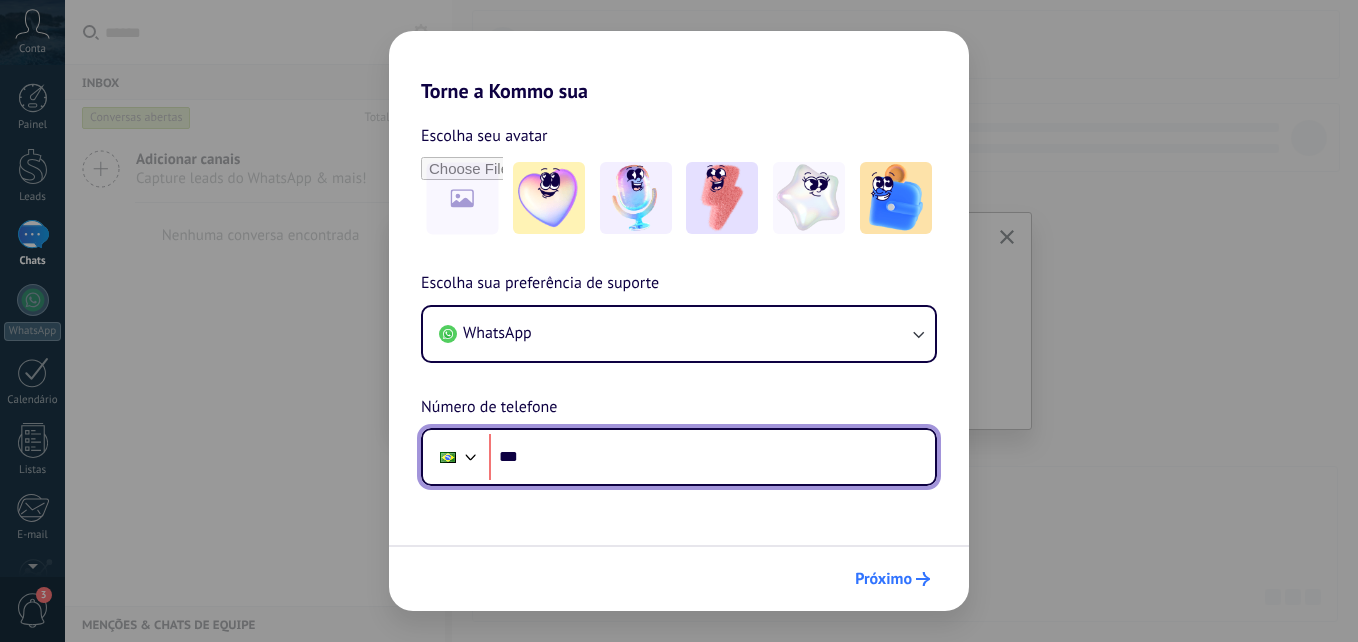 scroll, scrollTop: 0, scrollLeft: 0, axis: both 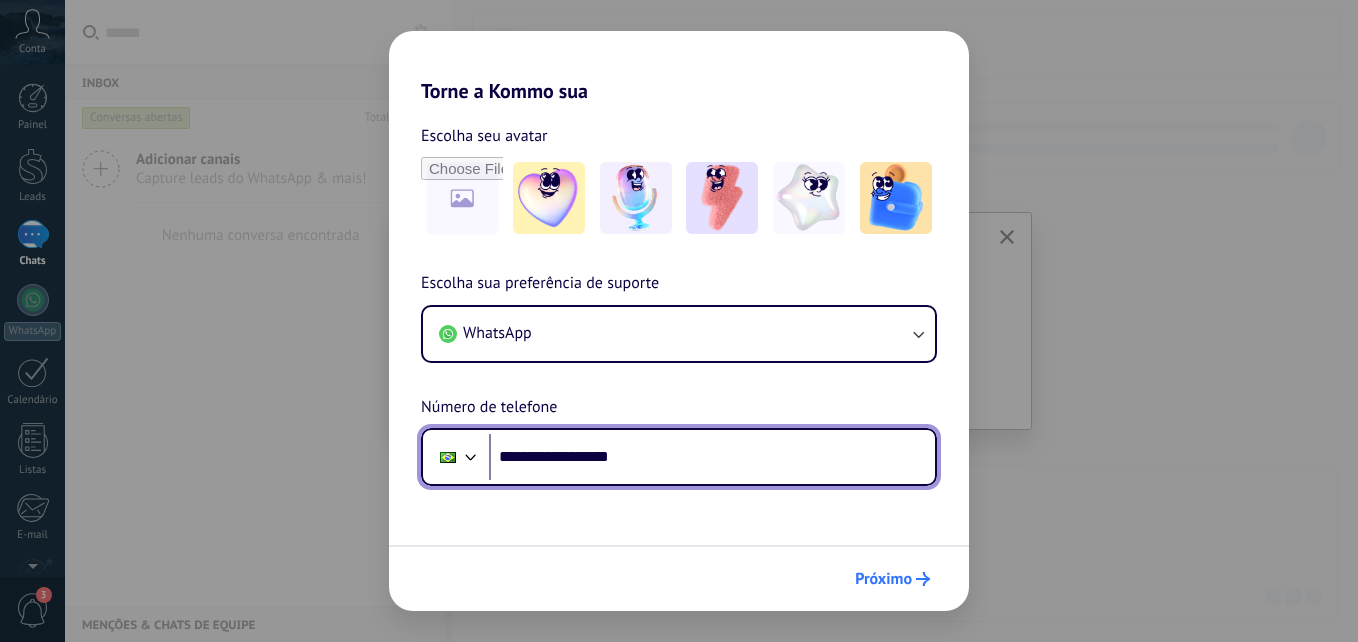 type on "**********" 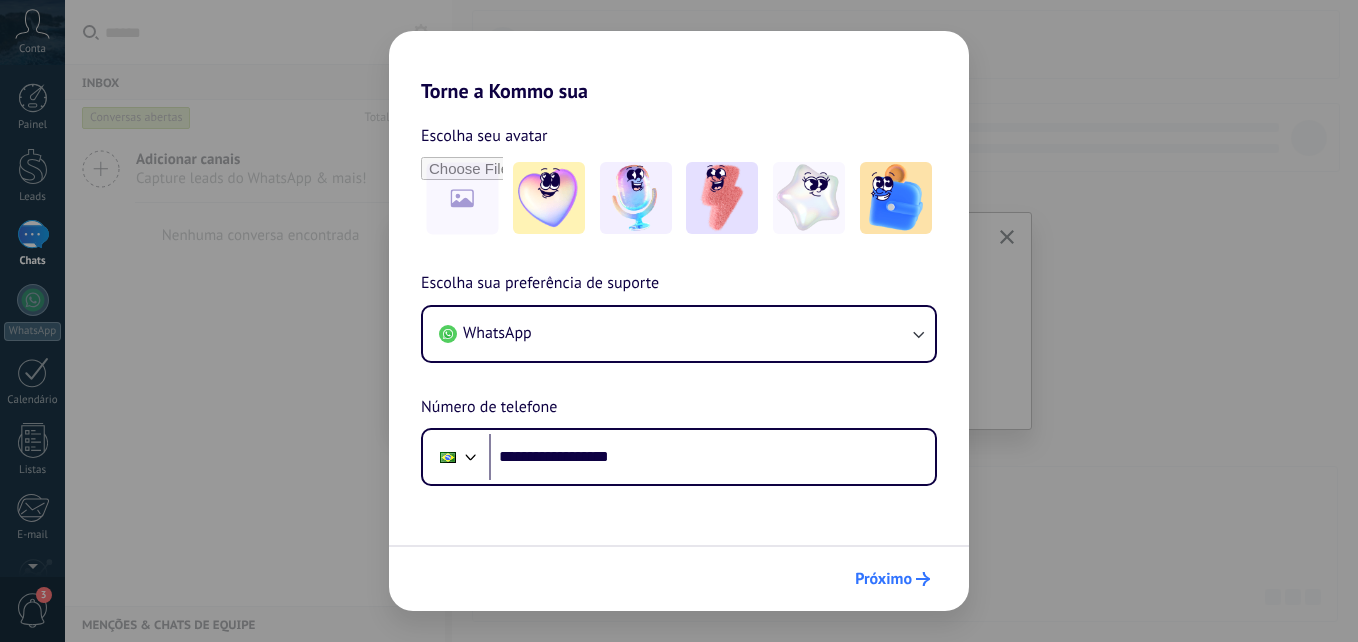 click on "Próximo" at bounding box center [883, 579] 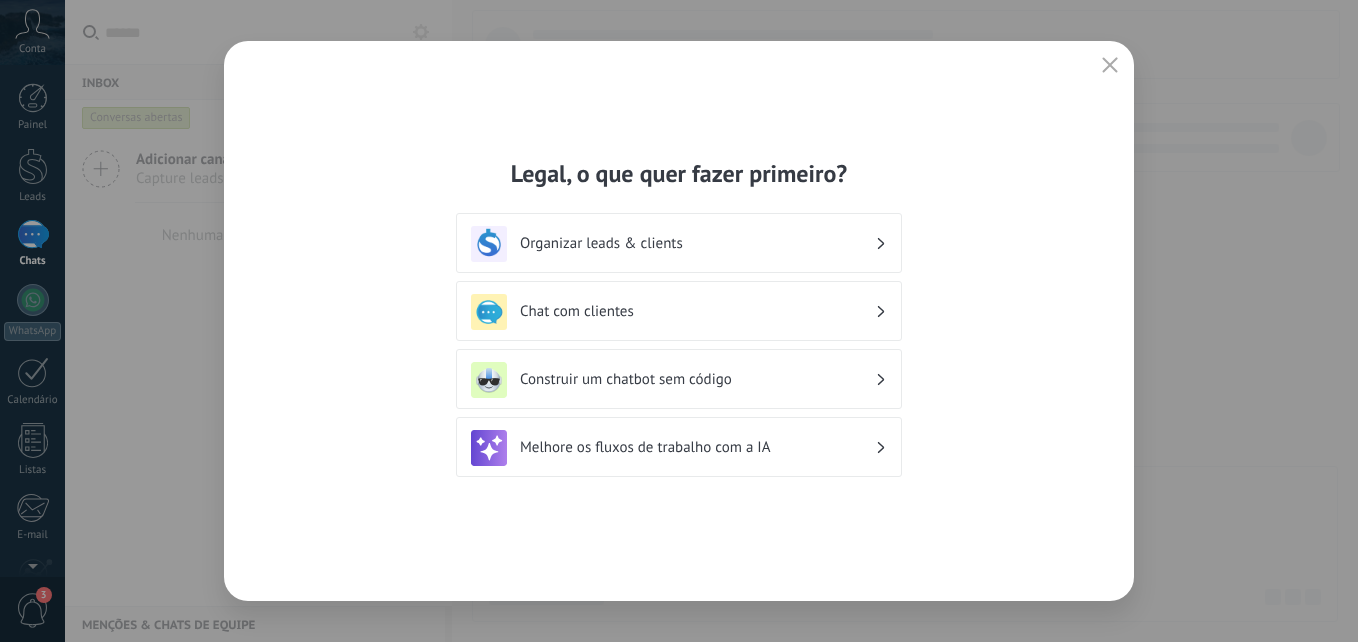 click 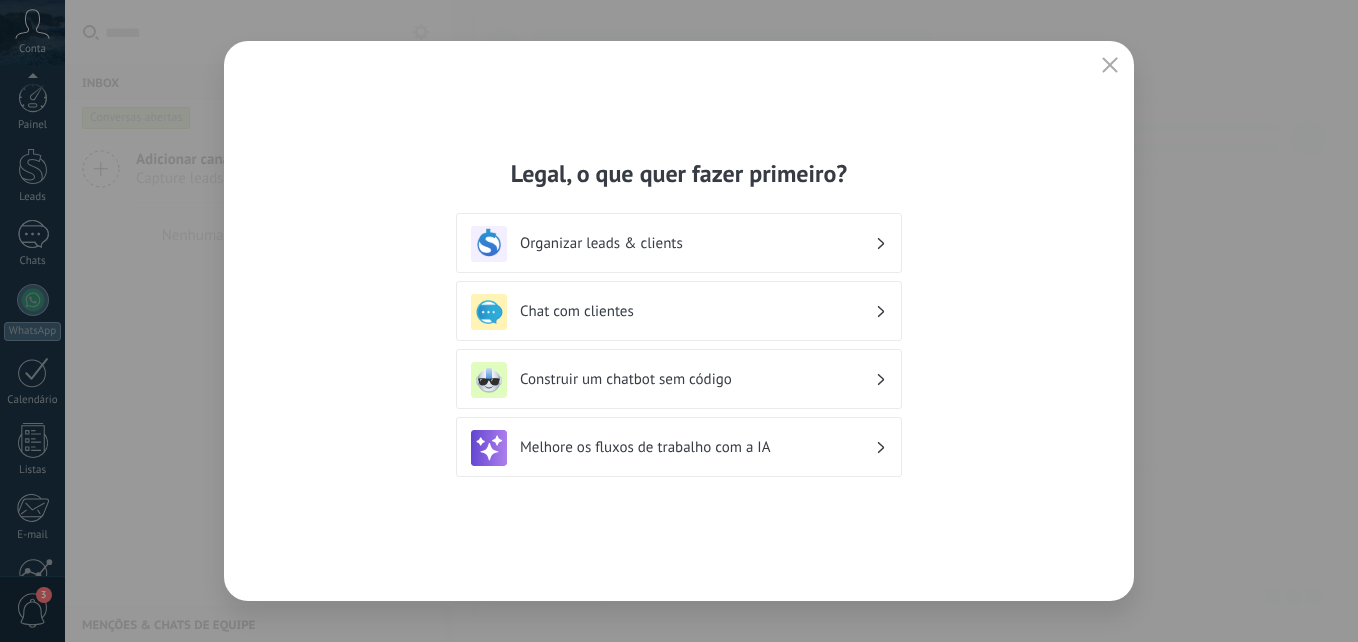 scroll, scrollTop: 190, scrollLeft: 0, axis: vertical 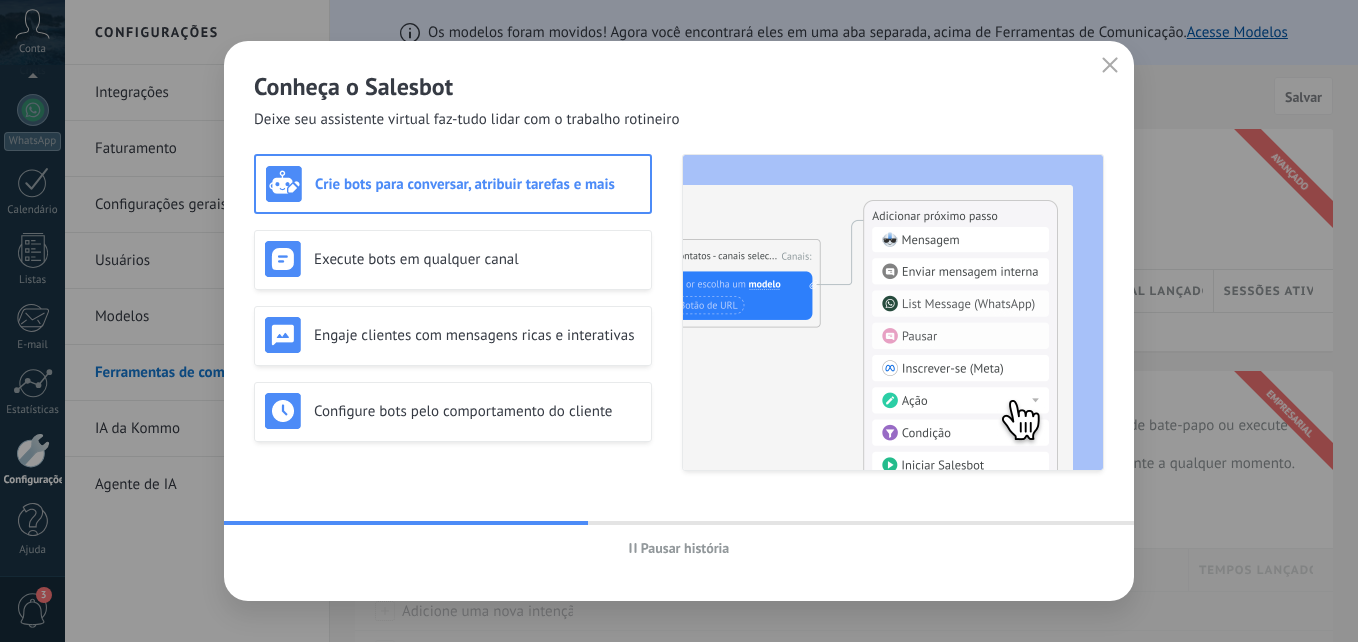 click at bounding box center [1110, 66] 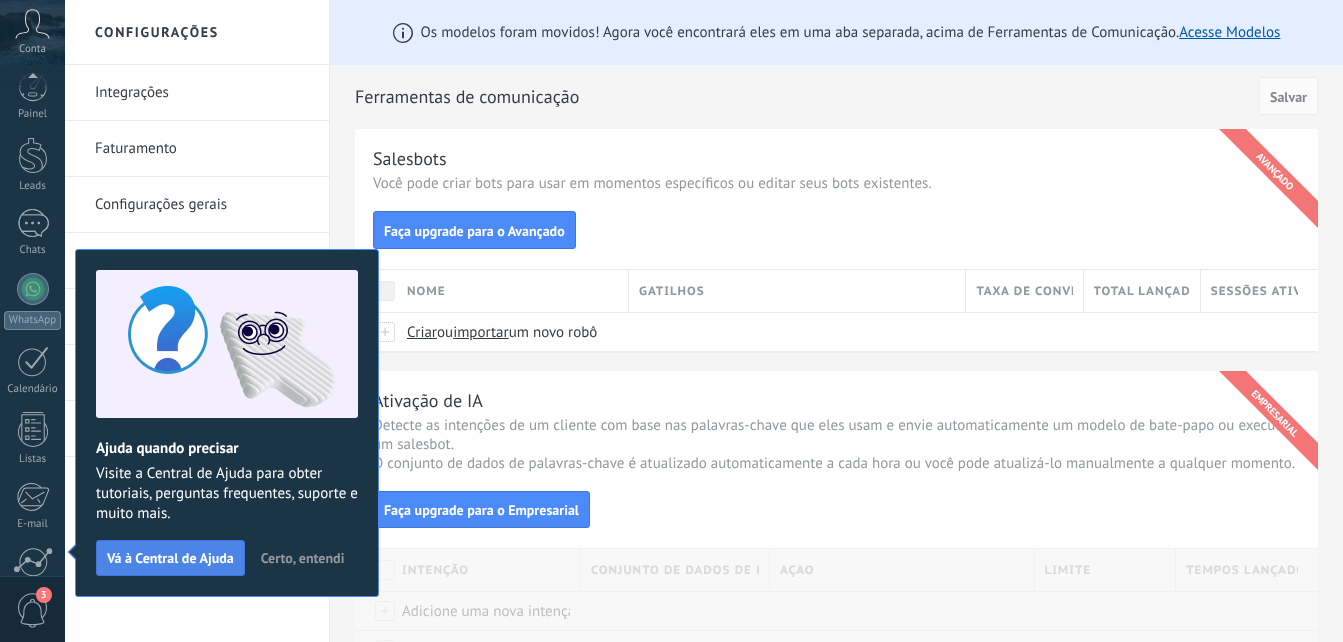 scroll, scrollTop: 190, scrollLeft: 0, axis: vertical 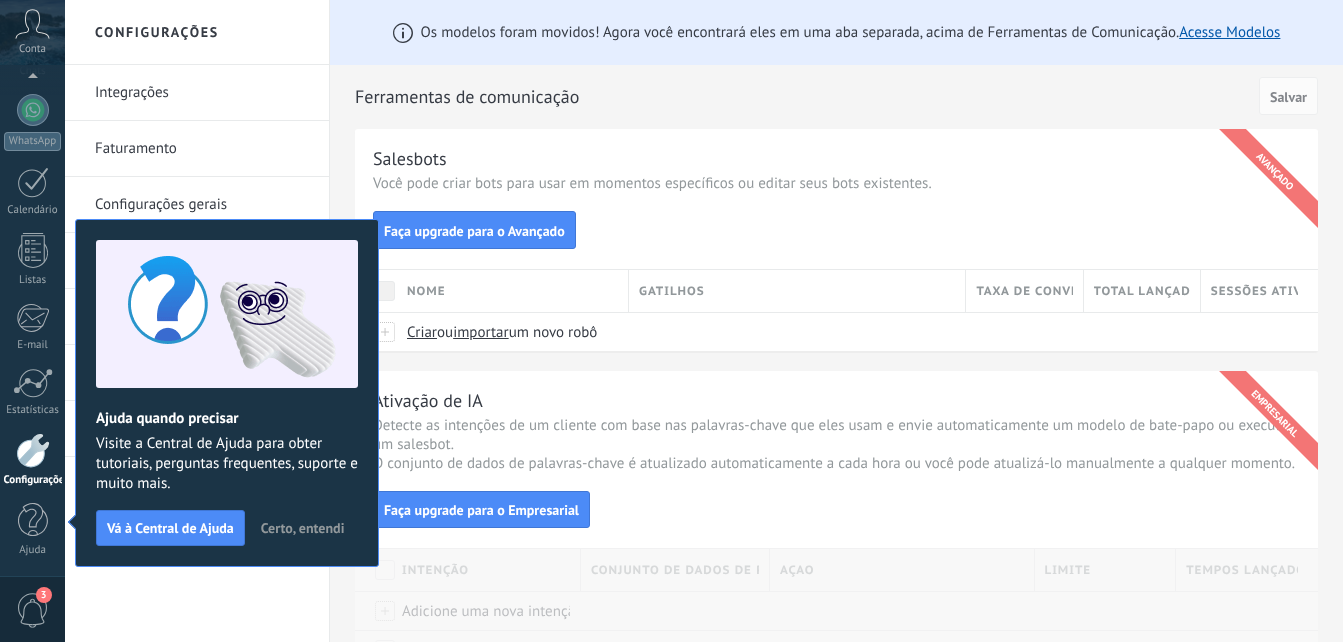 click on "Certo, entendi" at bounding box center (303, 528) 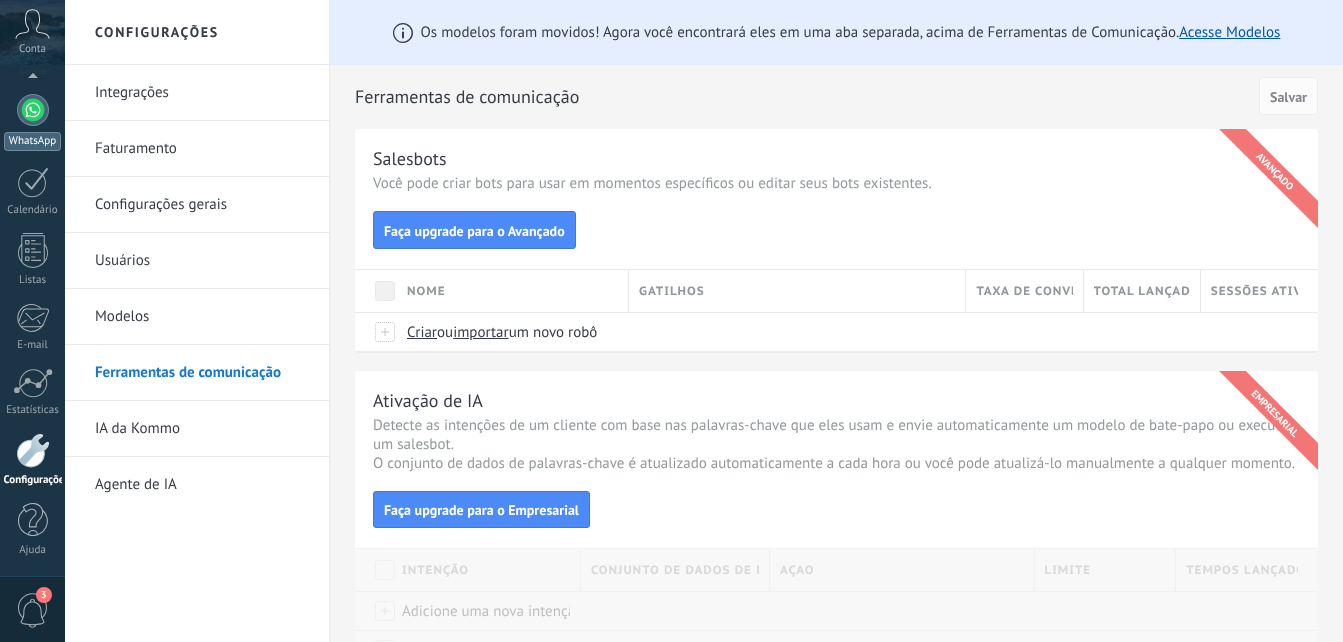 click at bounding box center (33, 110) 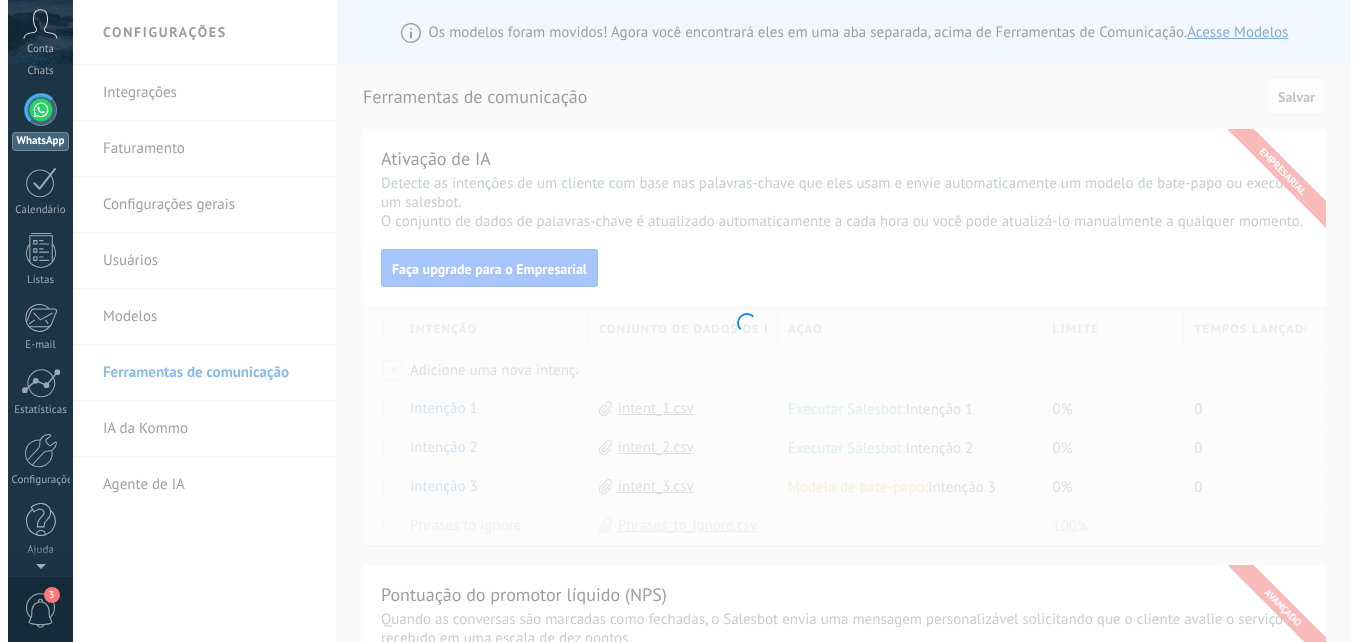 scroll, scrollTop: 0, scrollLeft: 0, axis: both 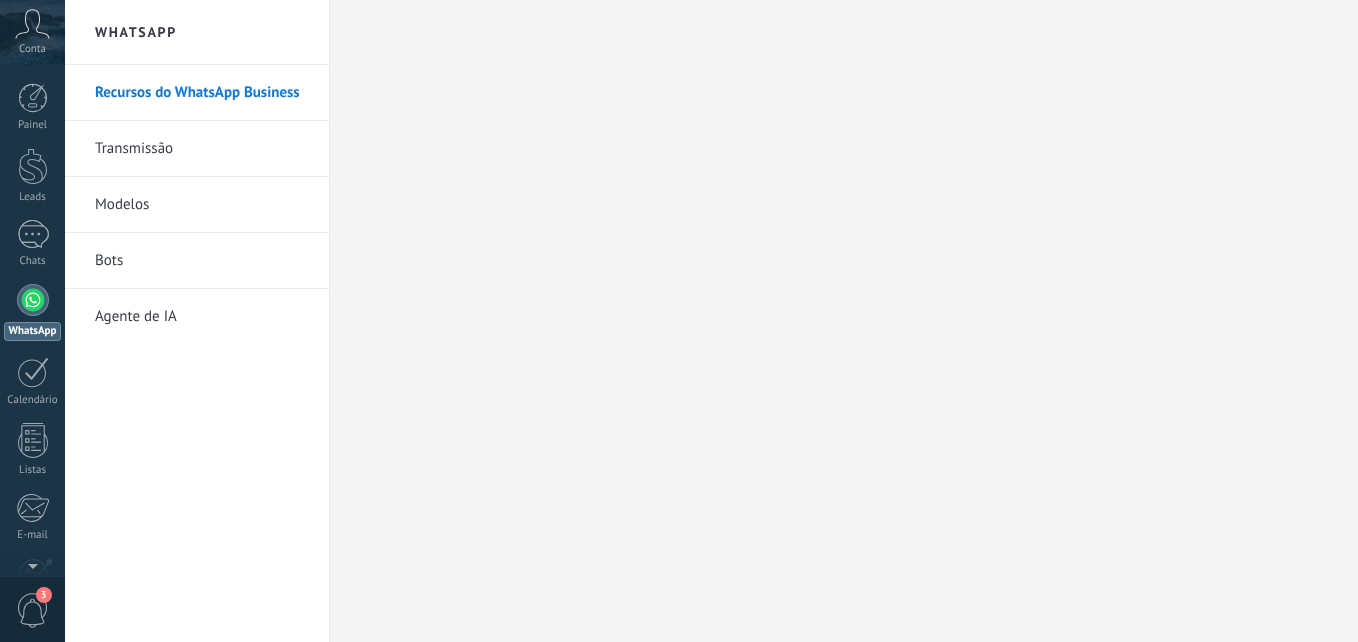 click on "Modelos" at bounding box center [202, 205] 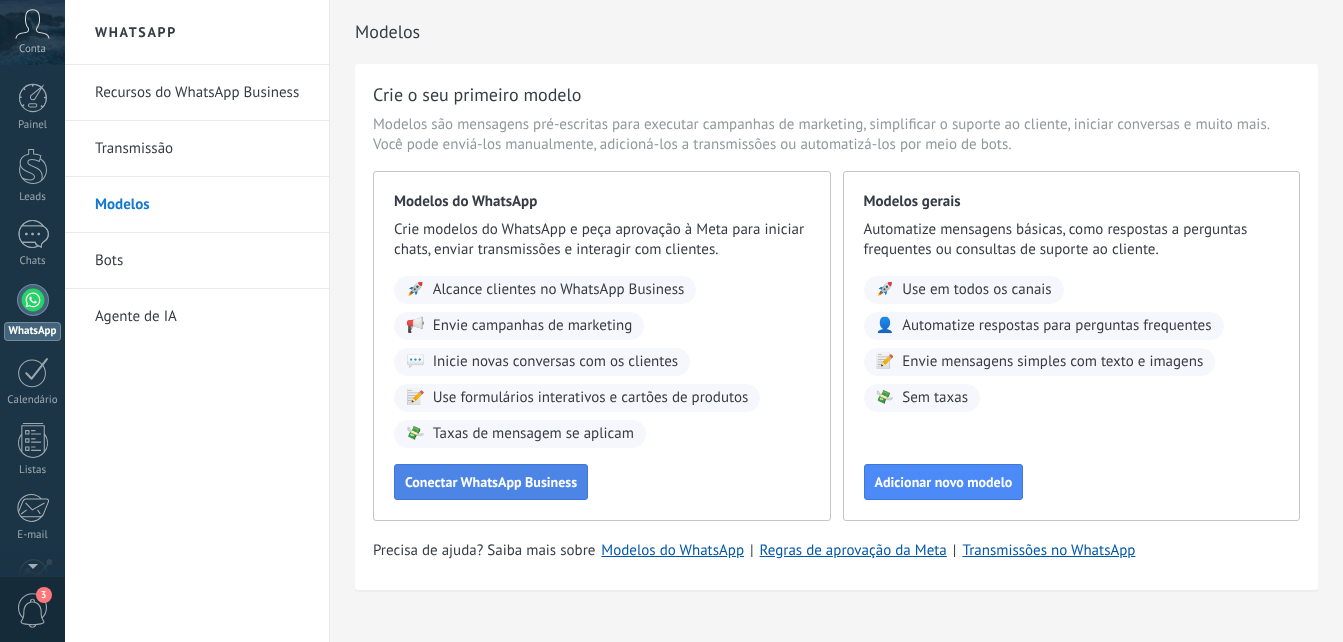 click on "Conectar WhatsApp Business" at bounding box center [491, 482] 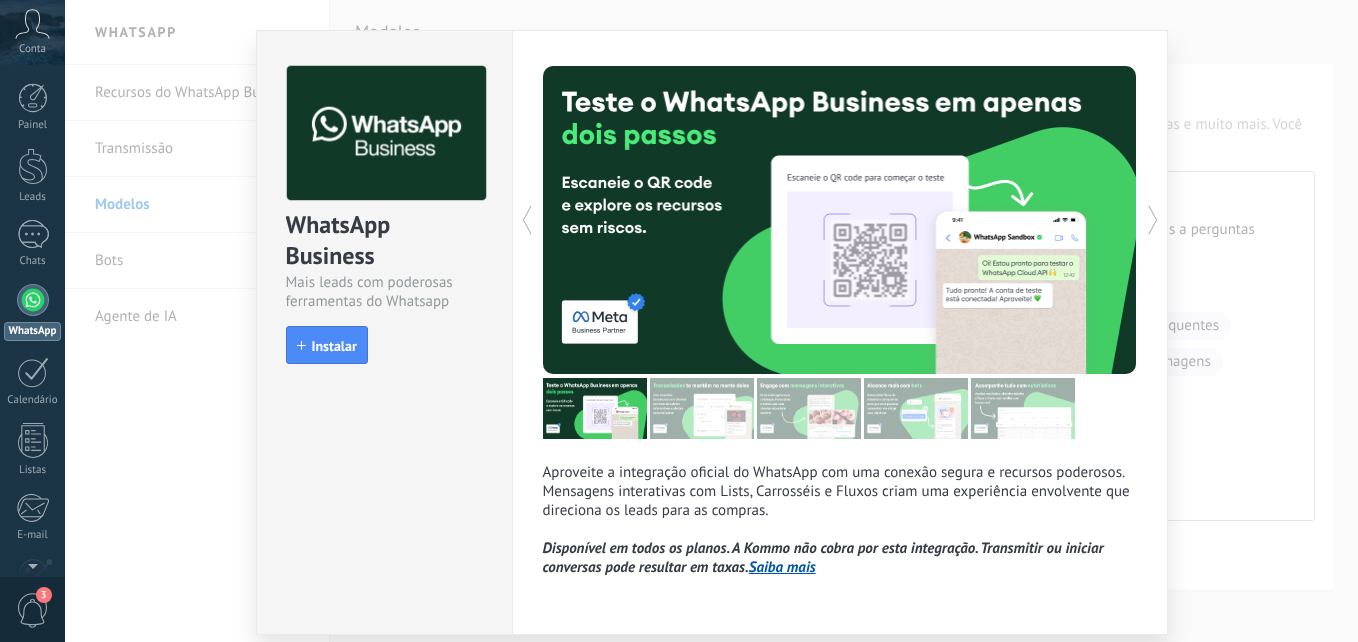 scroll, scrollTop: 0, scrollLeft: 0, axis: both 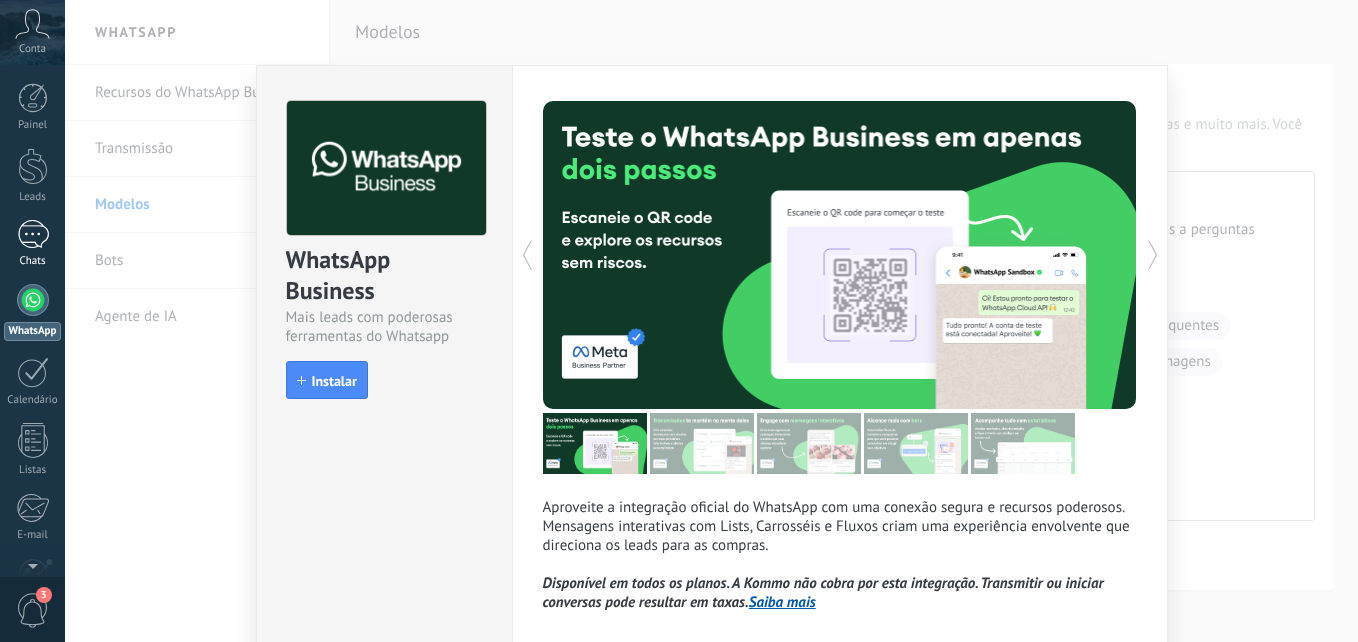 click at bounding box center (33, 234) 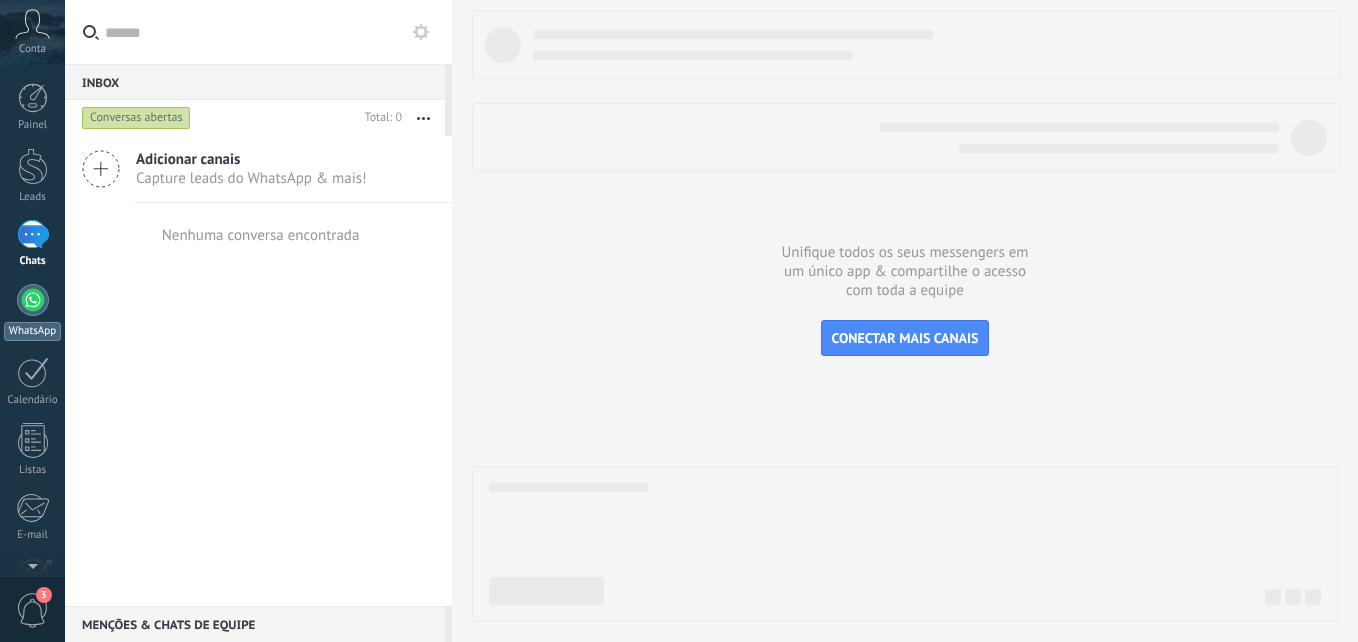 click at bounding box center [33, 300] 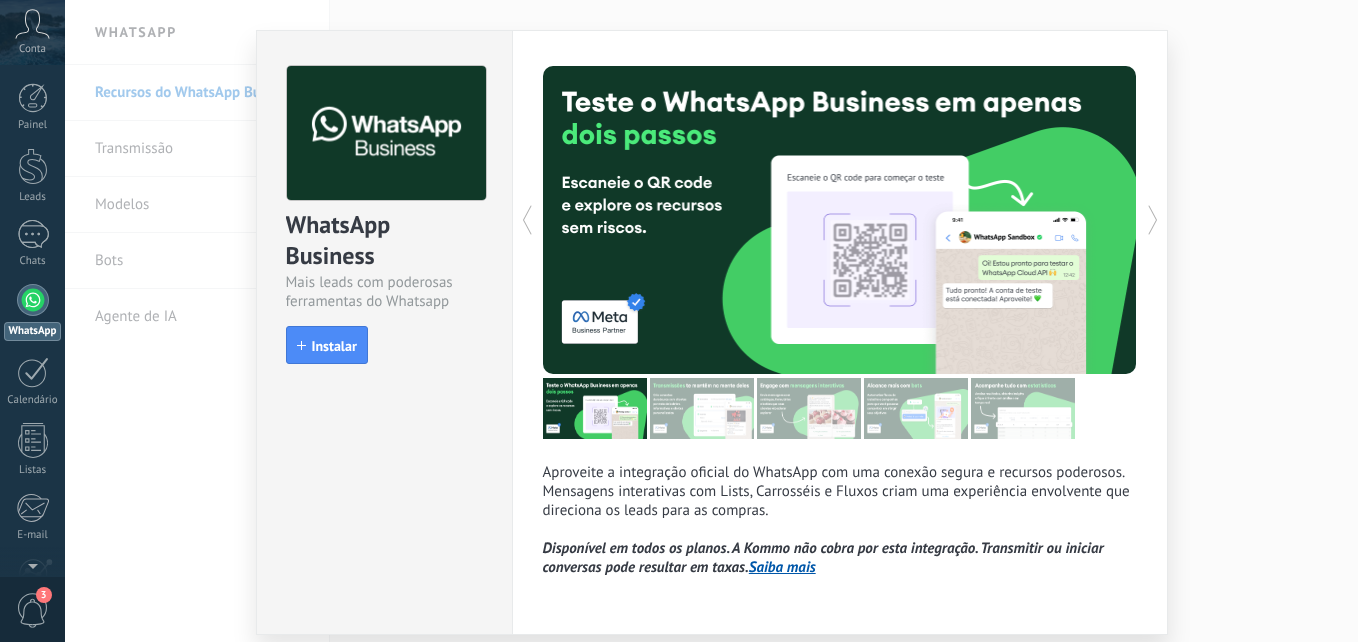 scroll, scrollTop: 0, scrollLeft: 0, axis: both 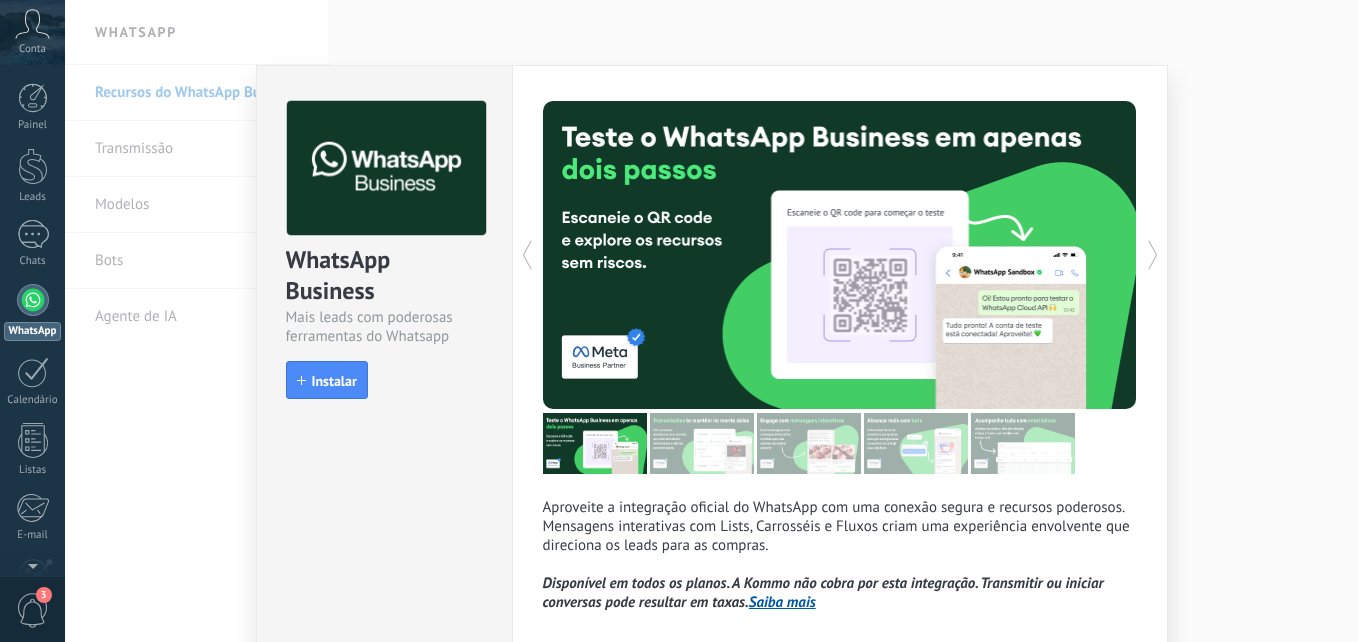 click on "WhatsApp Business Mais leads com poderosas ferramentas do Whatsapp install Instalar Aproveite a integração oficial do WhatsApp com uma conexão segura e recursos poderosos. Mensagens interativas com Lists, Carrosséis e Fluxos criam uma experiência envolvente que direciona os leads para as compras.    Disponível em todos os planos. A Kommo não cobra por esta integração. Transmitir ou iniciar conversas pode resultar em taxas.  Saiba mais Mais" at bounding box center [711, 321] 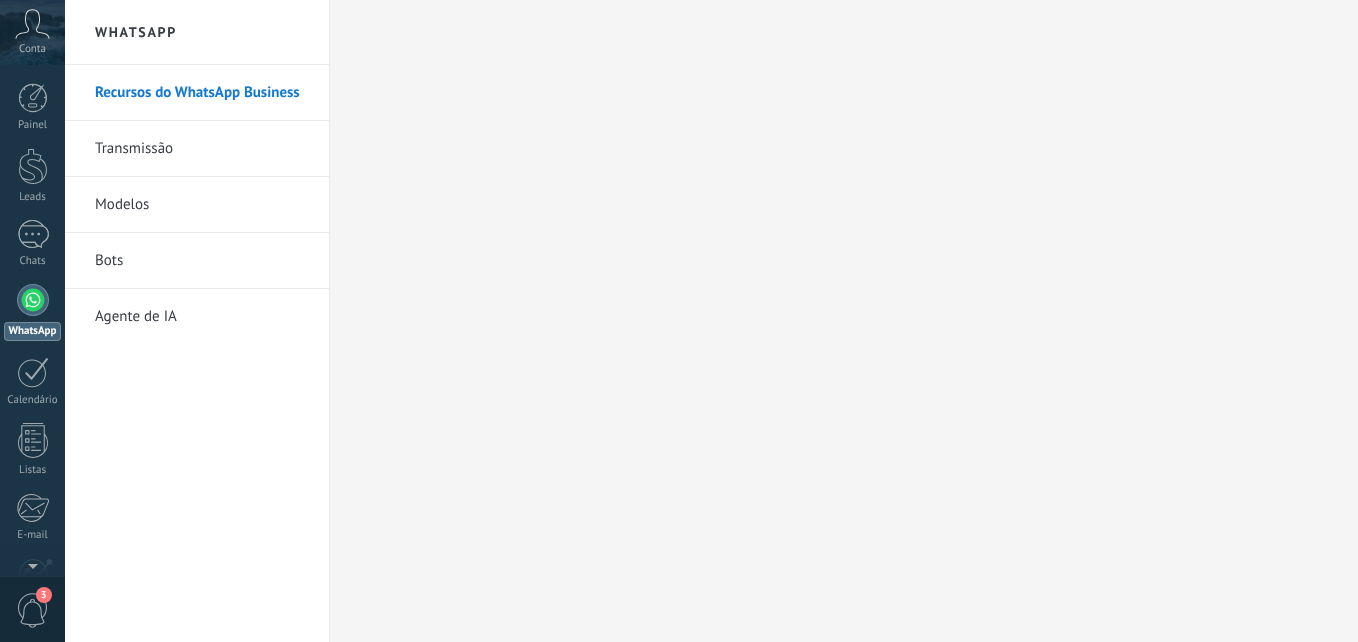 drag, startPoint x: 37, startPoint y: 29, endPoint x: 116, endPoint y: 29, distance: 79 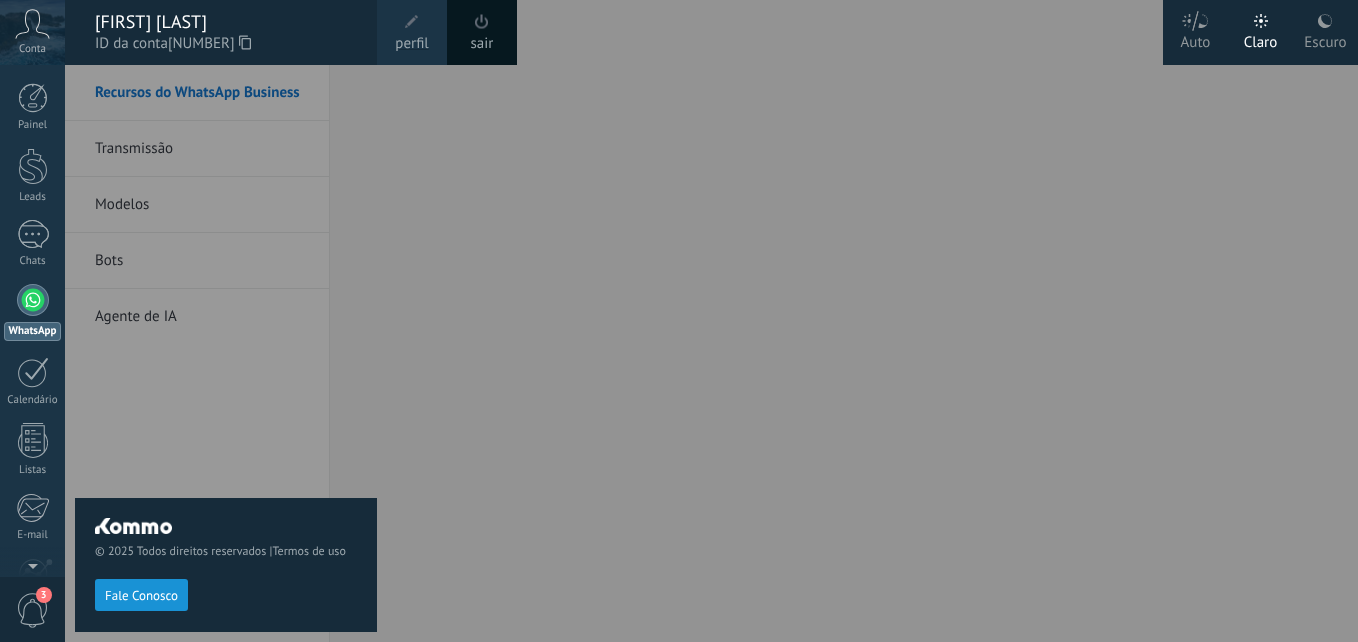 click on "perfil" at bounding box center (411, 44) 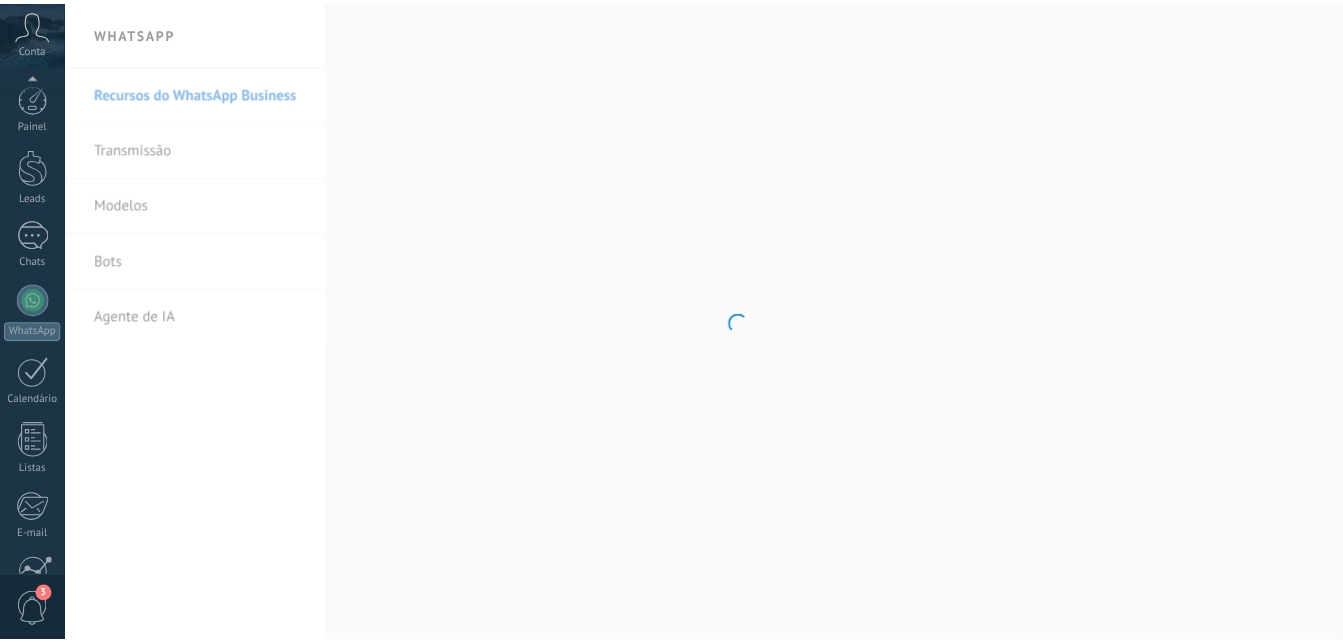 scroll, scrollTop: 190, scrollLeft: 0, axis: vertical 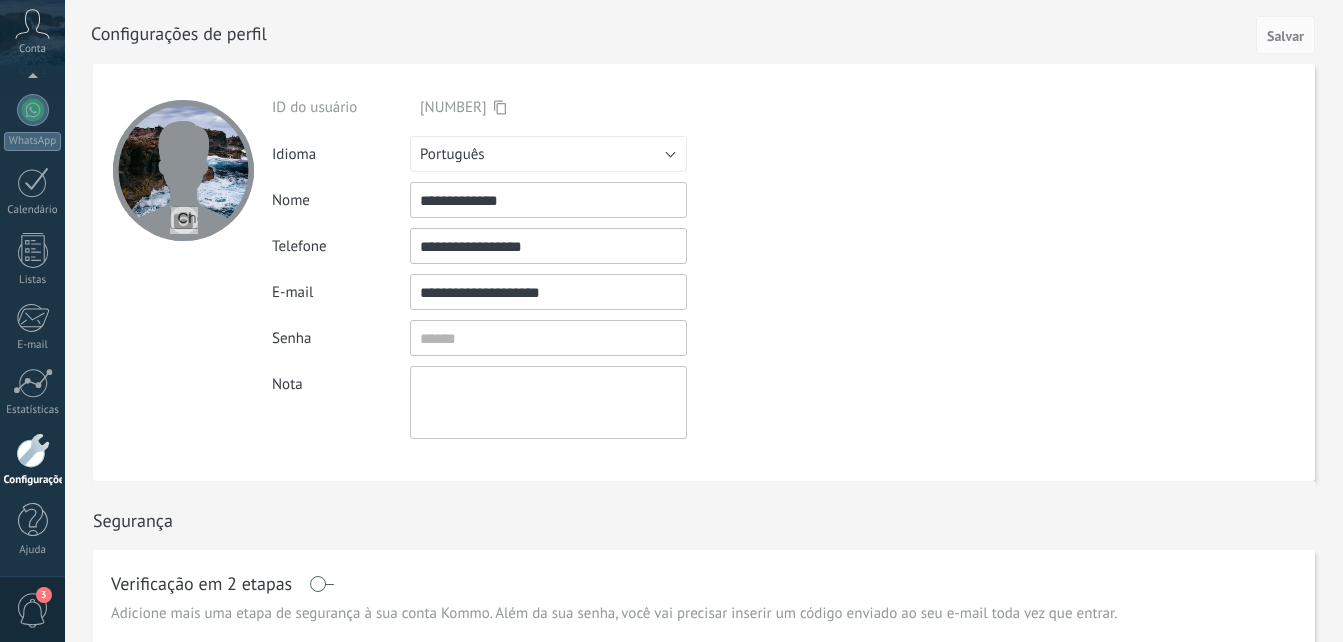 click on "**********" at bounding box center (548, 246) 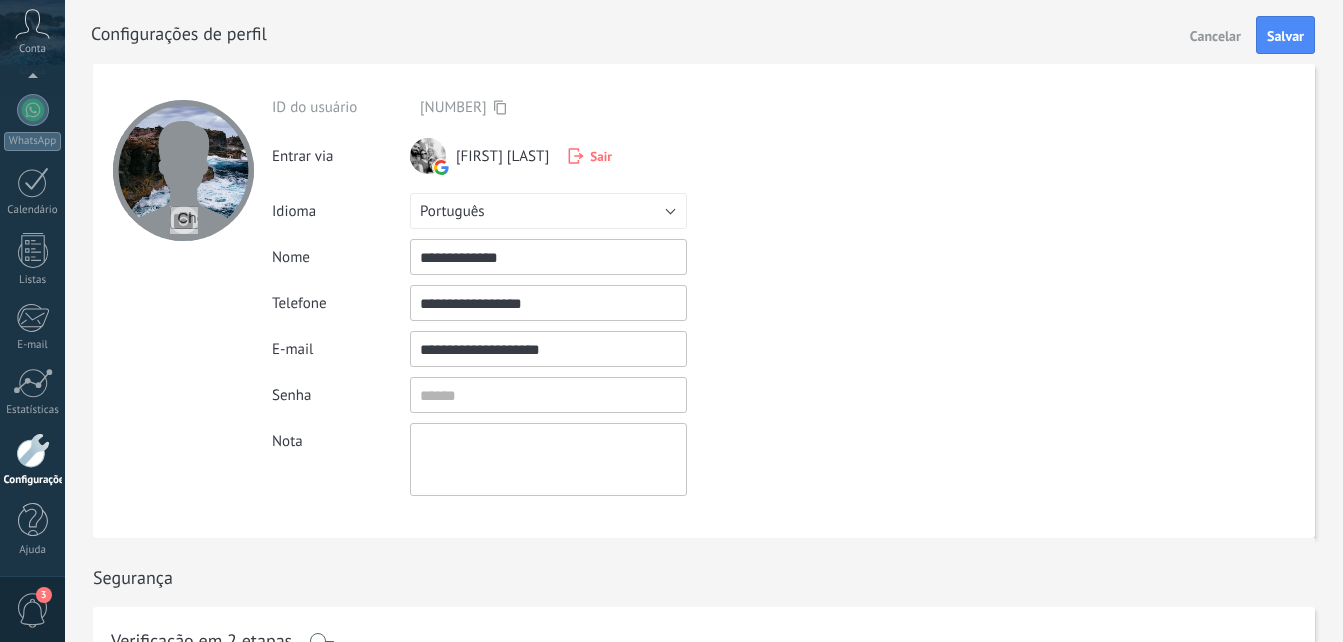 type on "**********" 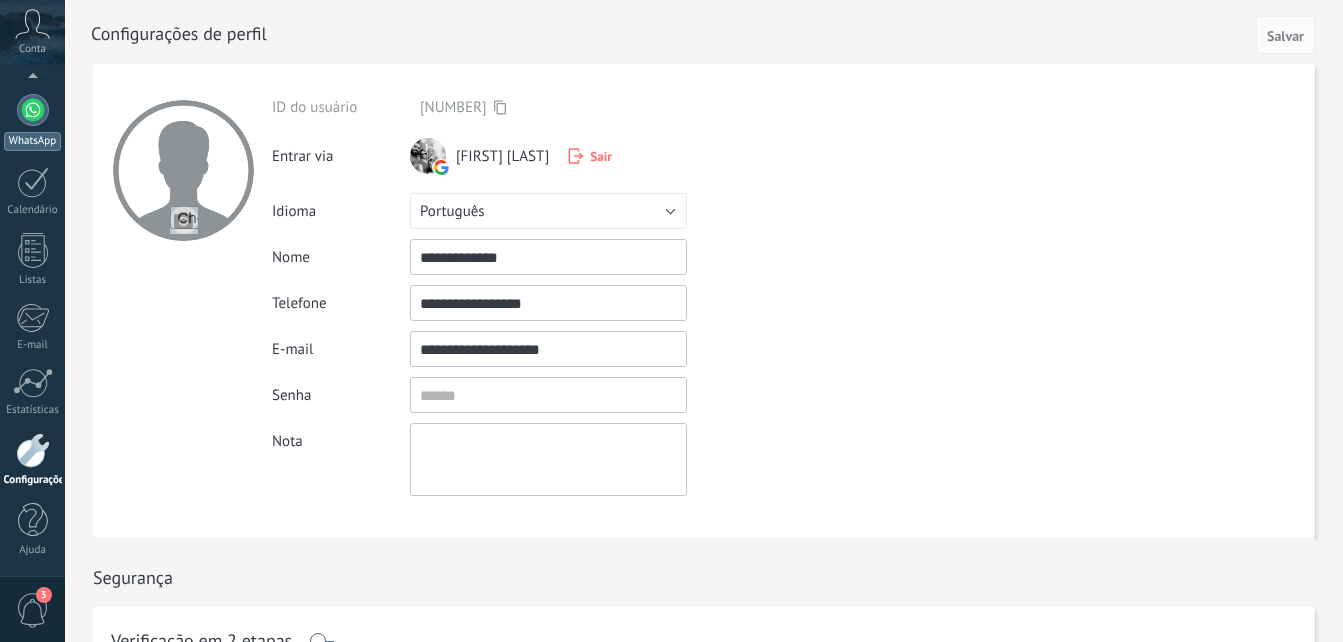 click at bounding box center [33, 110] 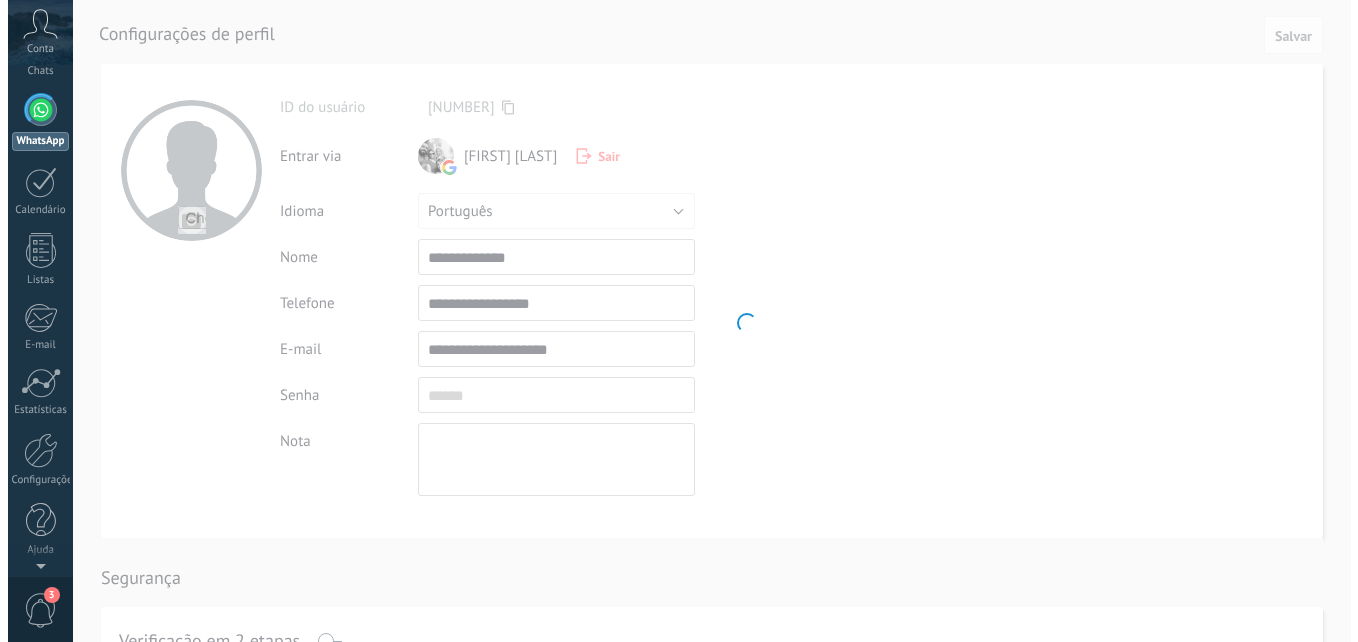 scroll, scrollTop: 0, scrollLeft: 0, axis: both 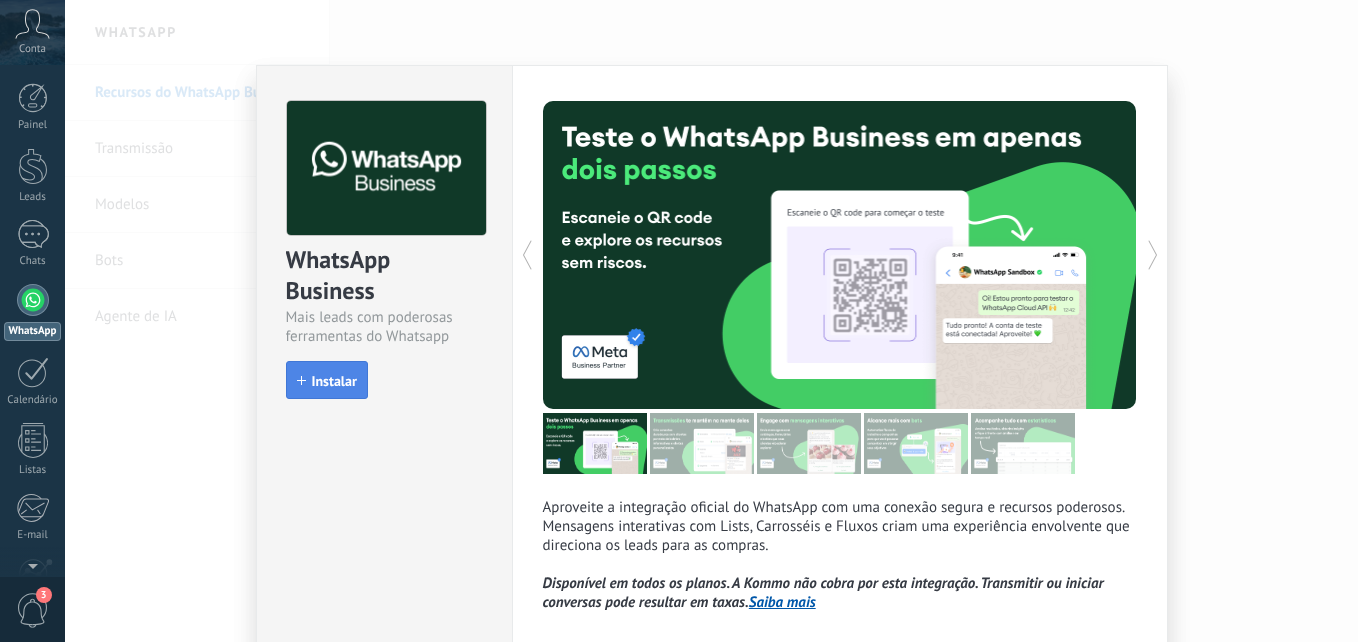 click on "Instalar" at bounding box center [327, 380] 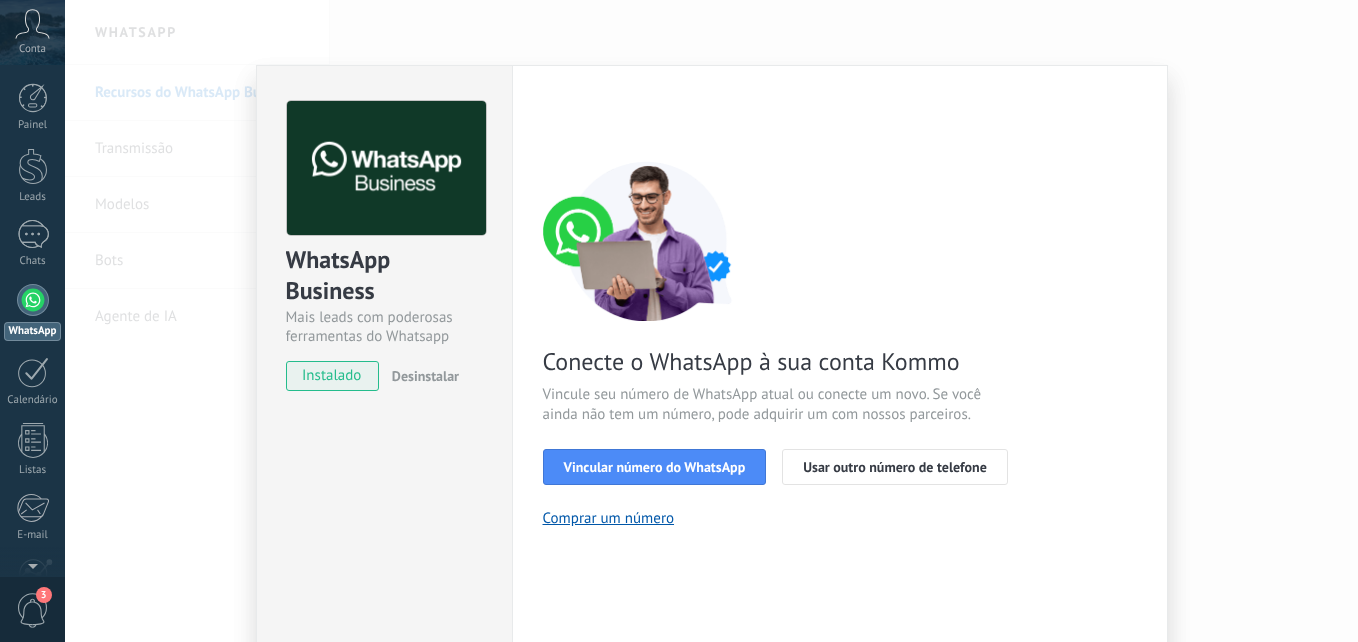 click on "WhatsApp Business Mais leads com poderosas ferramentas do Whatsapp instalado Desinstalar Configurações Autorização This tab logs the users who have granted integration access to this account. If you want to to remove a user's ability to send requests to the account on behalf of this integration, you can revoke access. If access is revoked from all users, the integration will stop working. This app is installed, but no one has given it access yet. WhatsApp Cloud API Mais _: Salvar < Voltar 1 Selecionar aplicativo 2 Conectar Facebook 3 Finalizar configuração Conecte o WhatsApp à sua conta Kommo Vincule seu número de WhatsApp atual ou conecte um novo. Se você ainda não tem um número, pode adquirir um com nossos parceiros. Vincular número do WhatsApp Usar outro número de telefone Comprar um número Precisa de ajuda?" at bounding box center (711, 321) 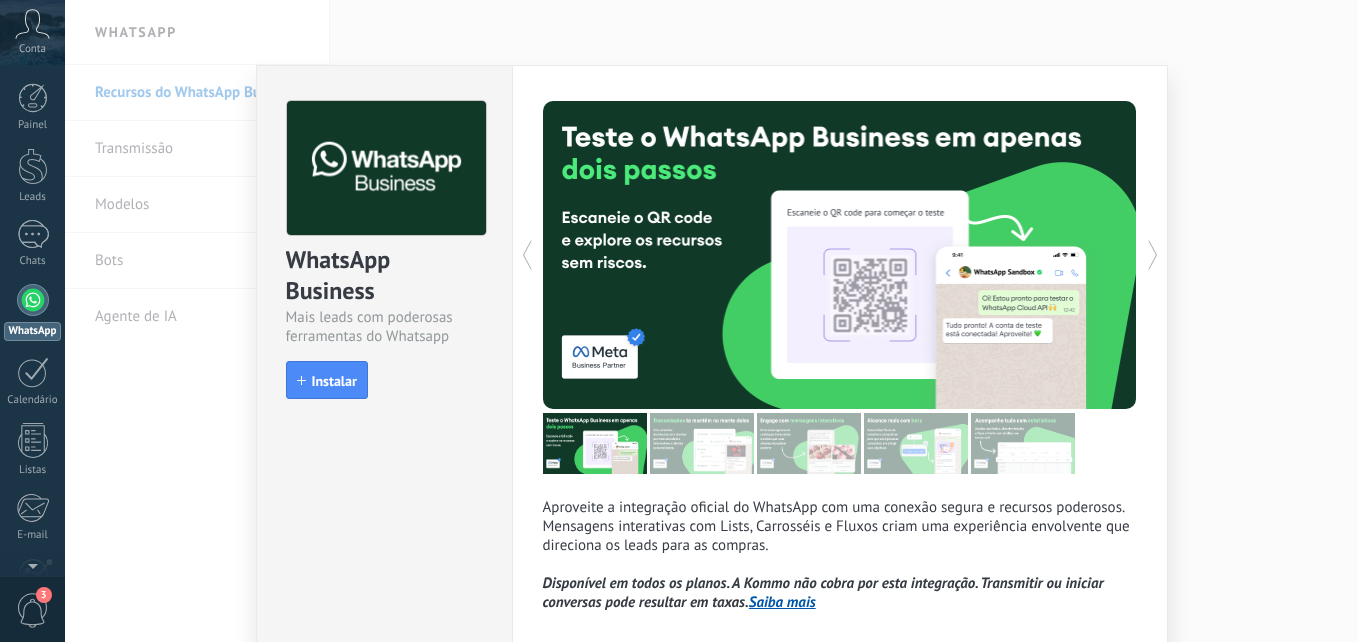 drag, startPoint x: 40, startPoint y: 238, endPoint x: 70, endPoint y: 221, distance: 34.48188 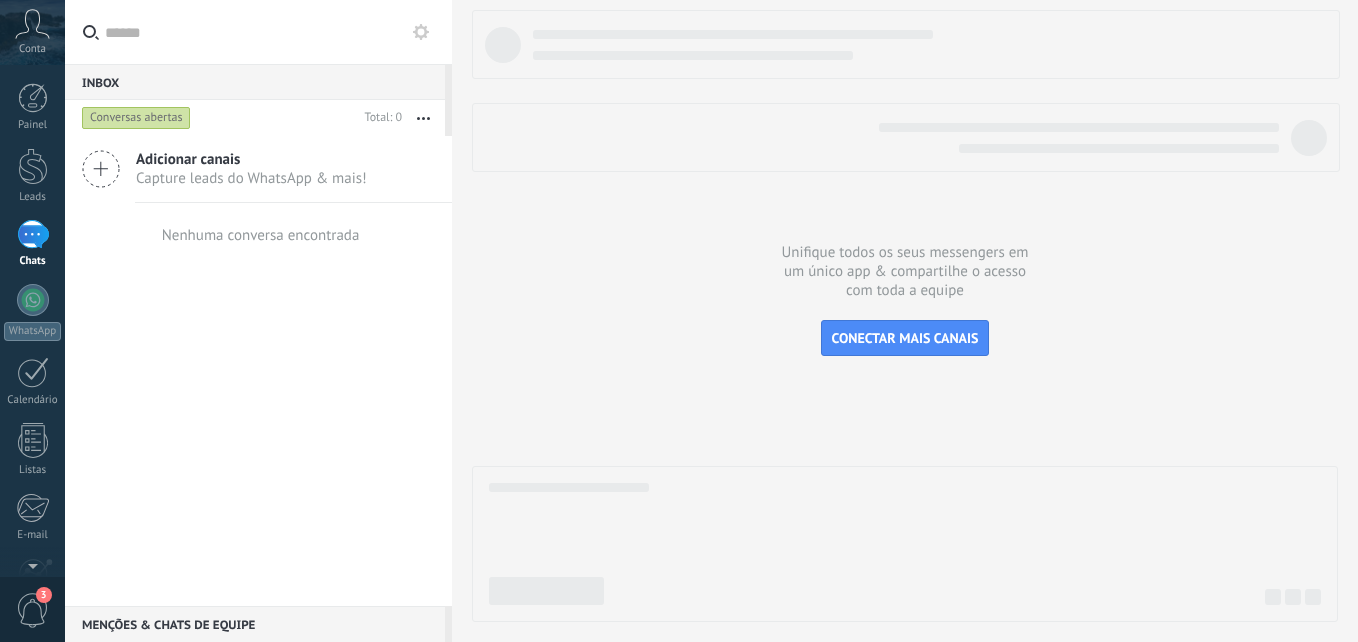 click on "Adicionar canais" at bounding box center [251, 159] 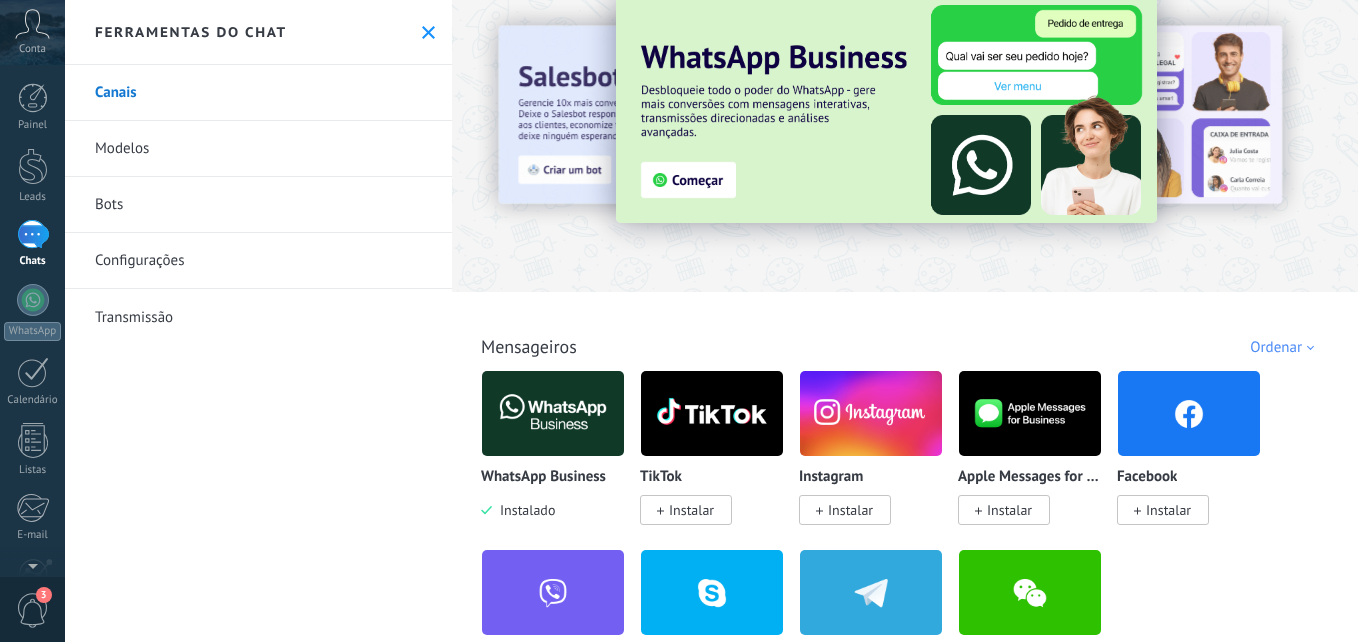 scroll, scrollTop: 0, scrollLeft: 0, axis: both 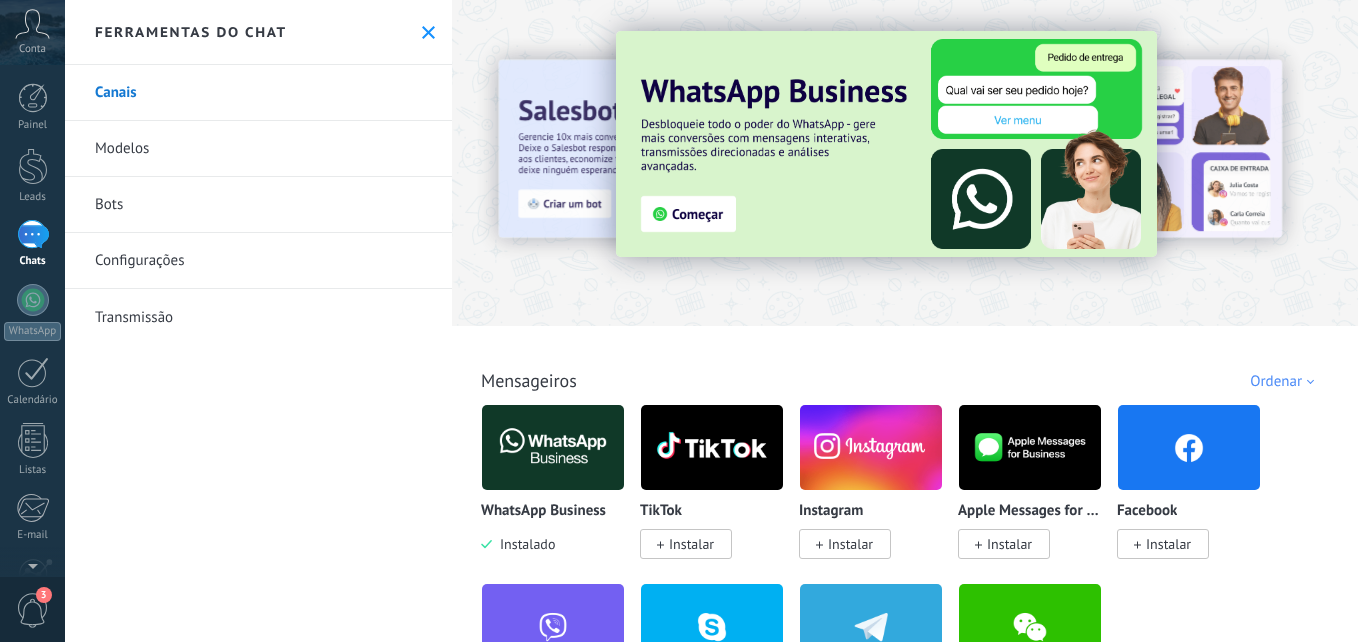 click 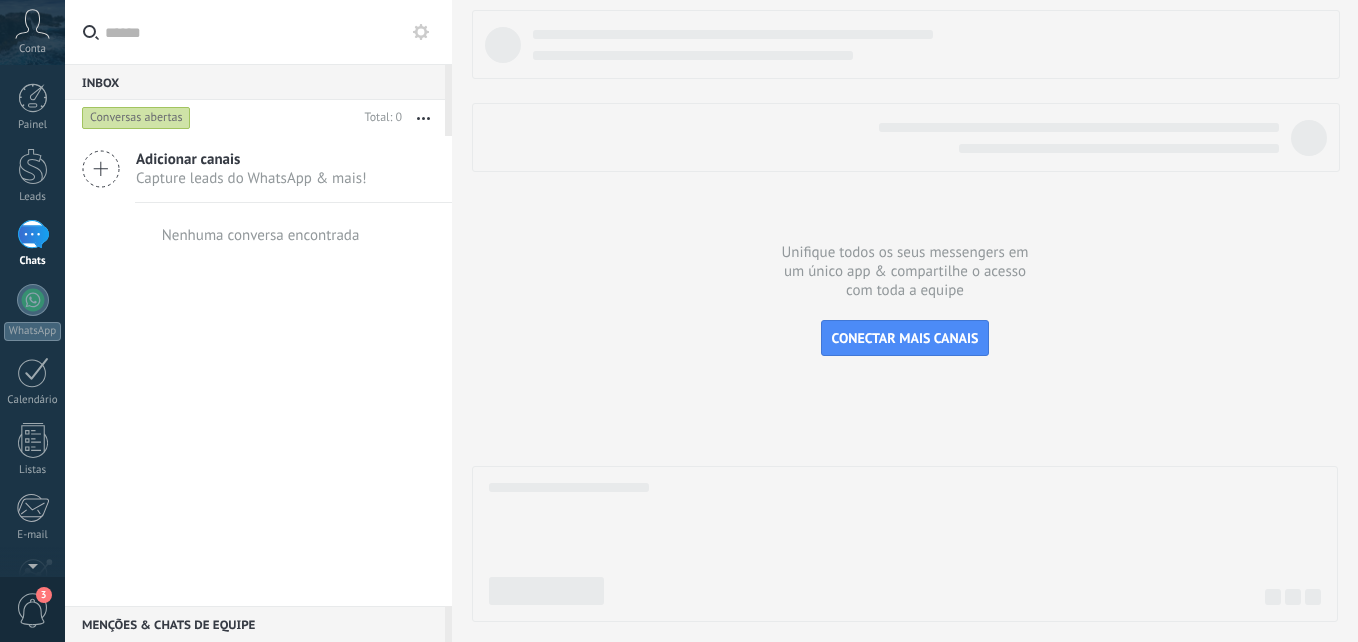 click on "Adicionar canais" at bounding box center (251, 159) 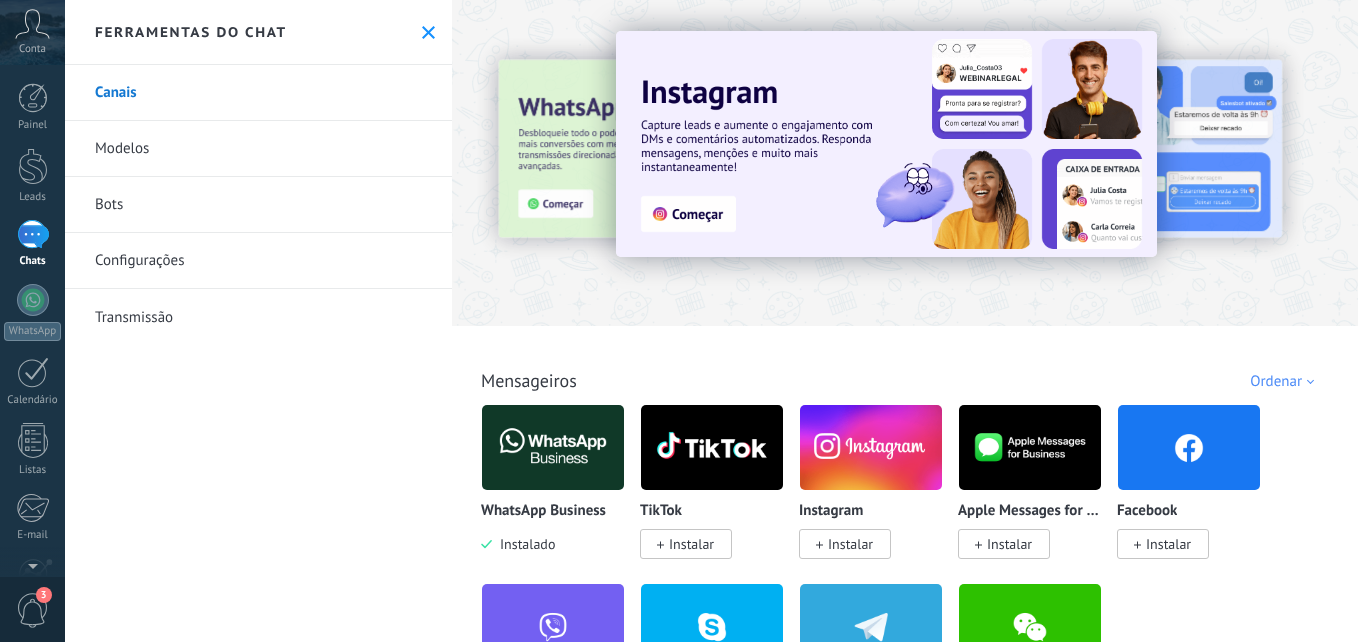 click on "Modelos" at bounding box center (258, 149) 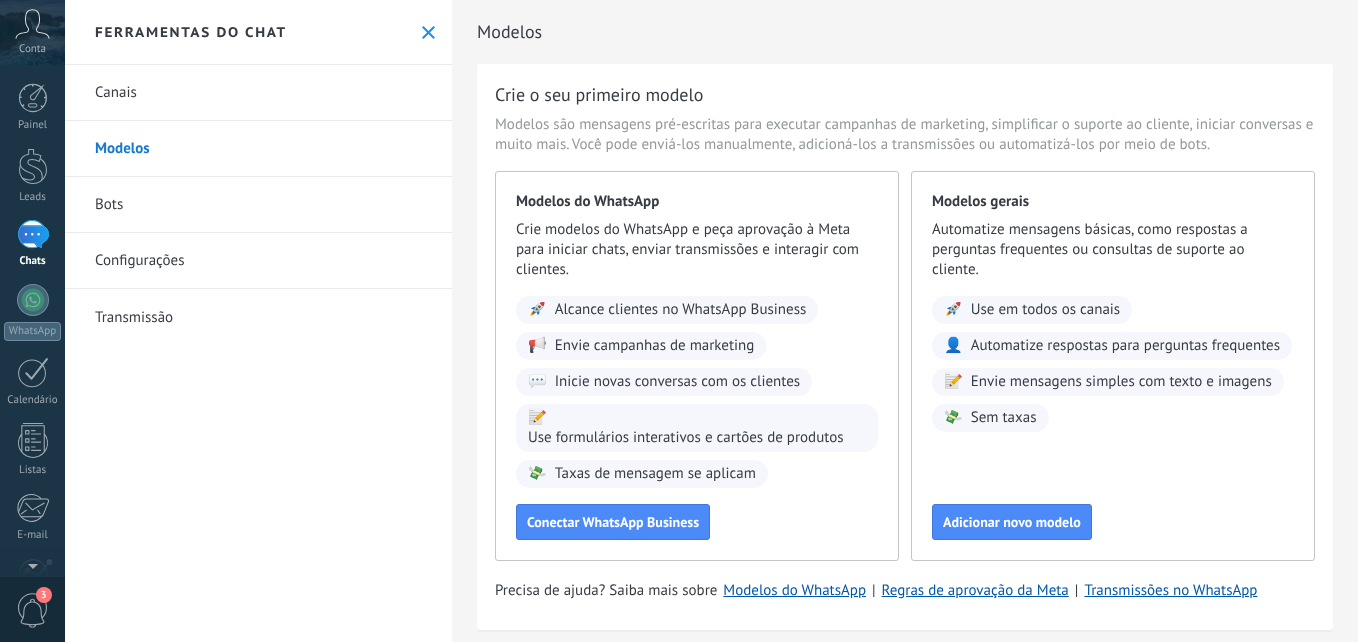 click 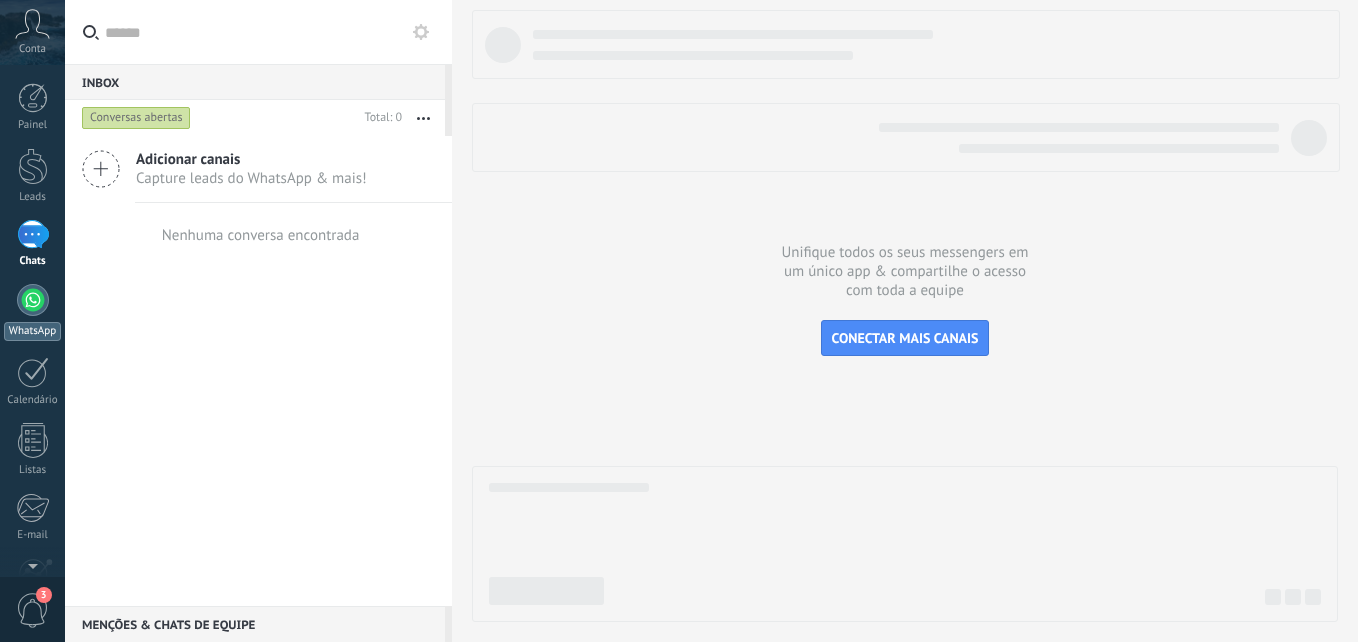click at bounding box center [33, 300] 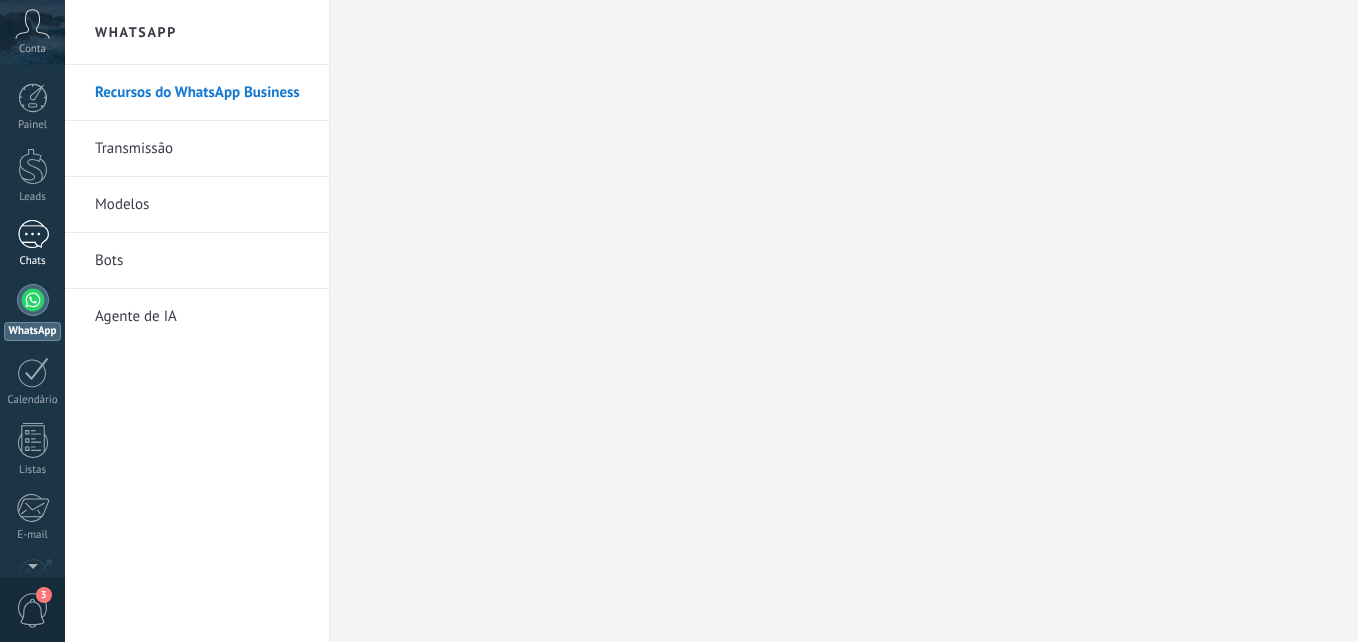click at bounding box center (33, 234) 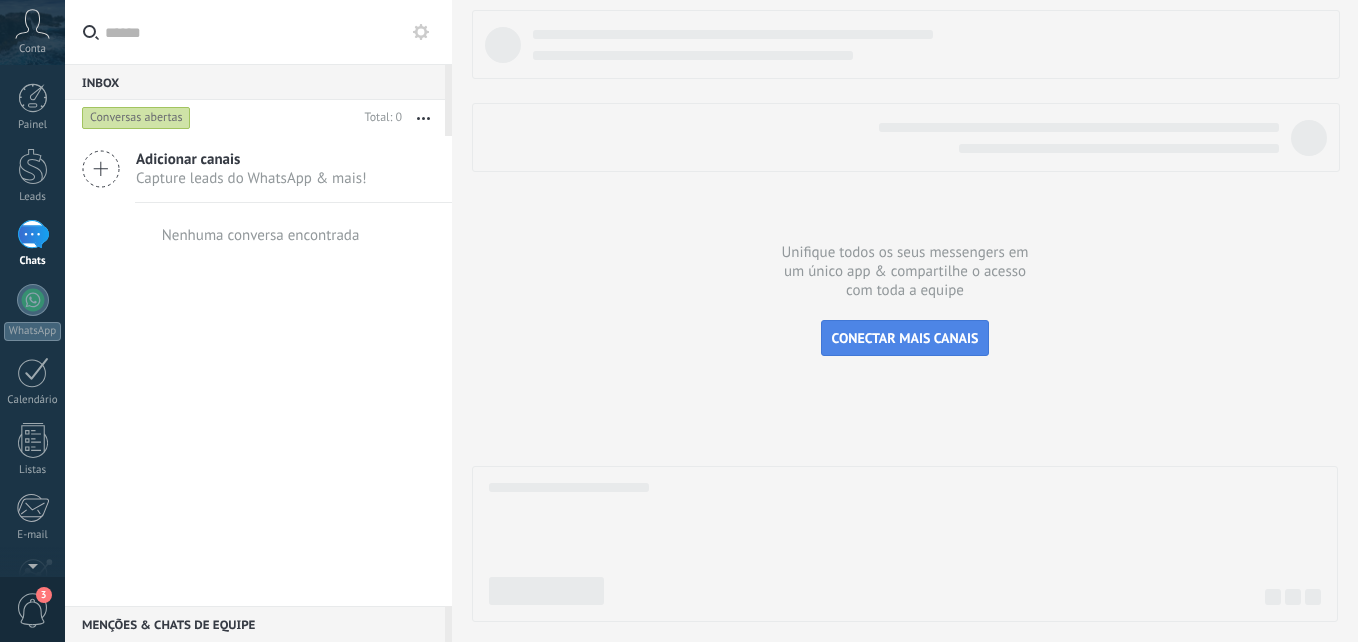 click on "CONECTAR MAIS CANAIS" at bounding box center (905, 338) 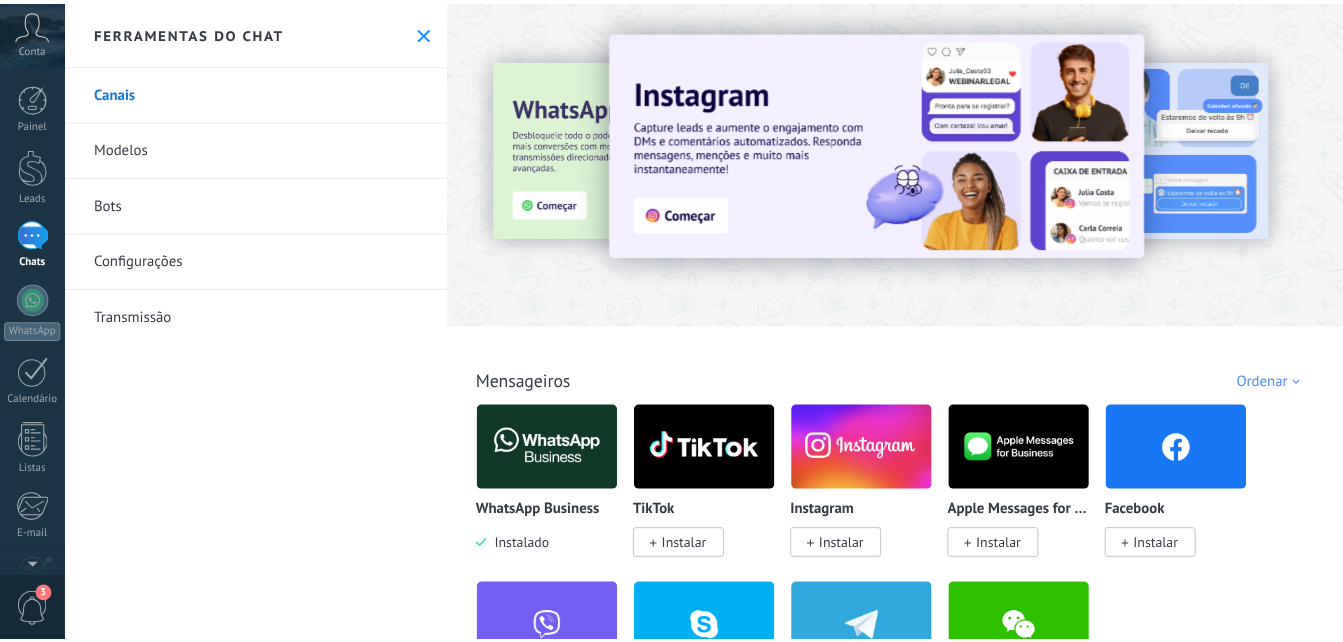 scroll, scrollTop: 100, scrollLeft: 0, axis: vertical 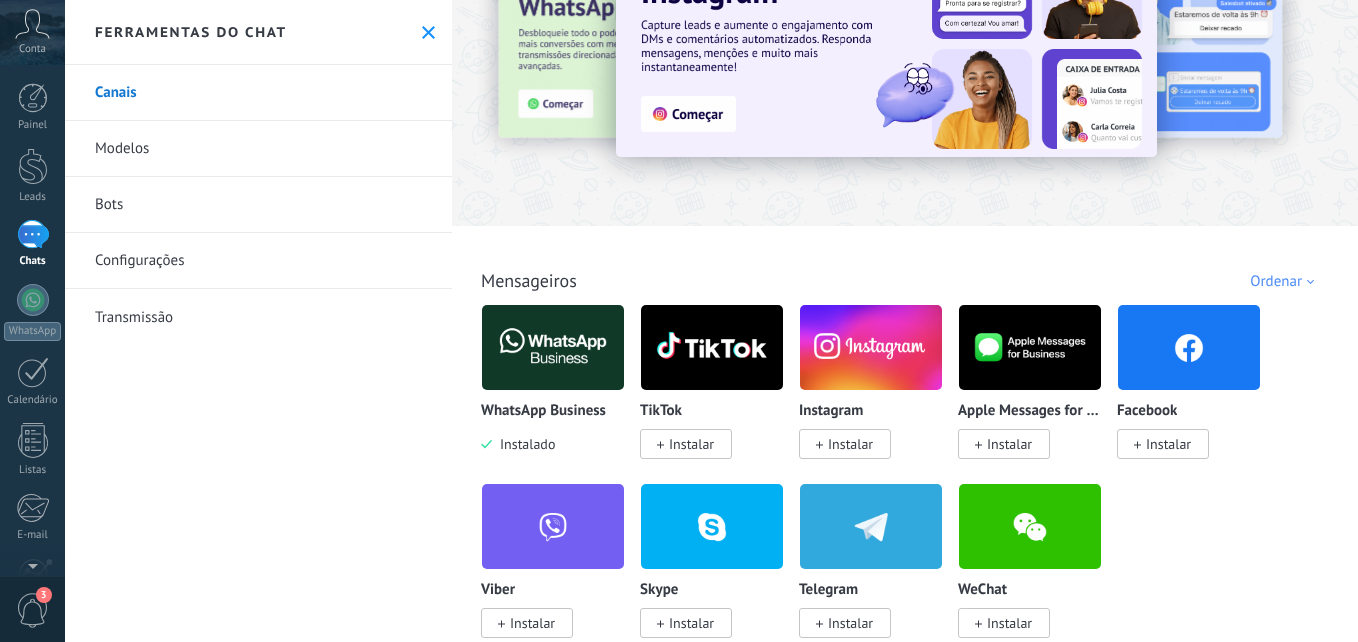 click at bounding box center [553, 347] 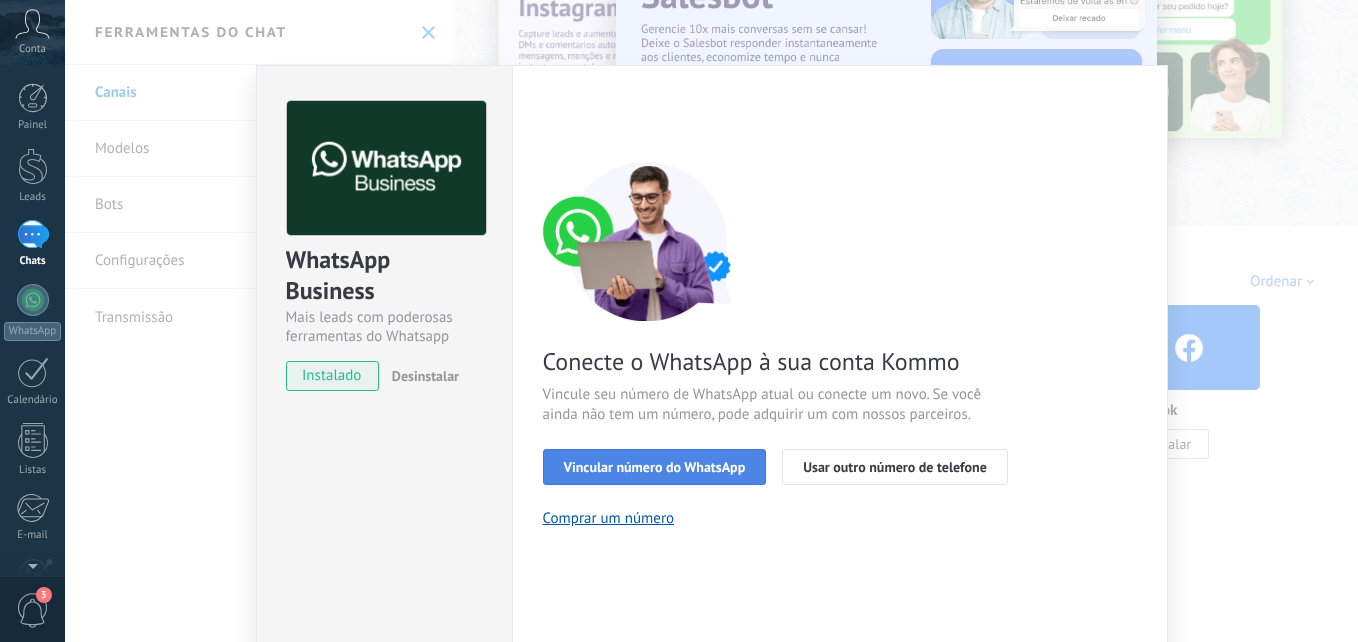 click on "Vincular número do WhatsApp" at bounding box center [655, 467] 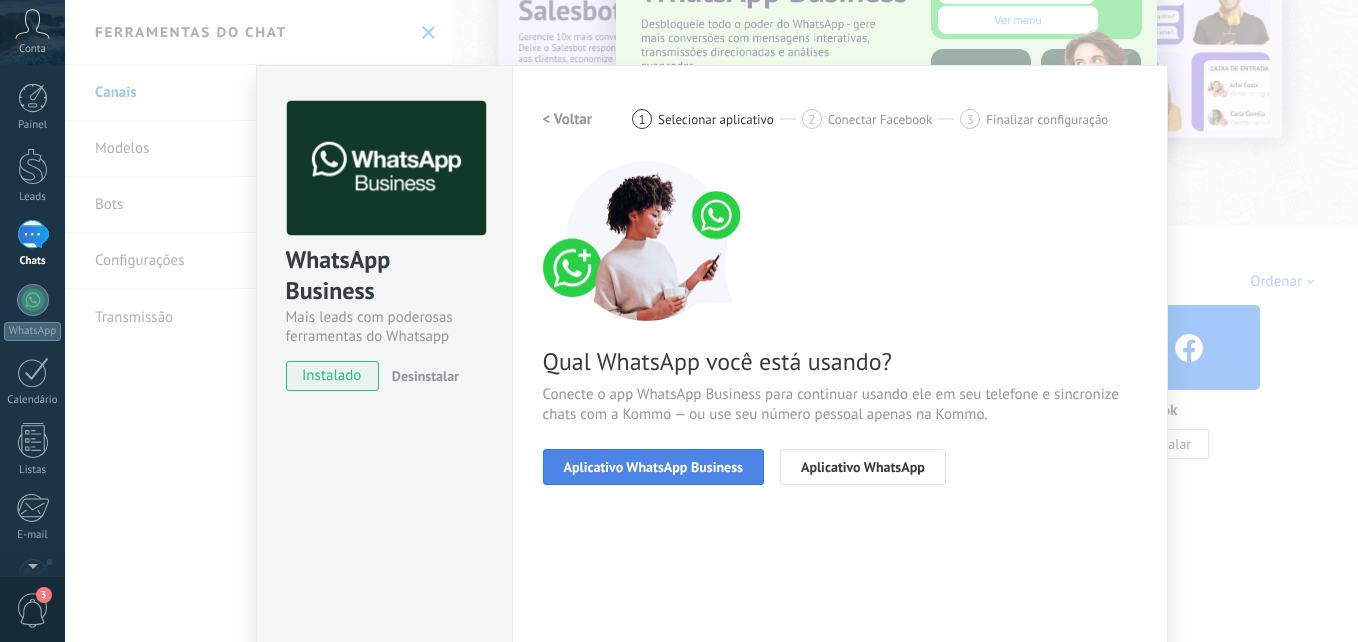 click on "Aplicativo WhatsApp Business" at bounding box center (653, 467) 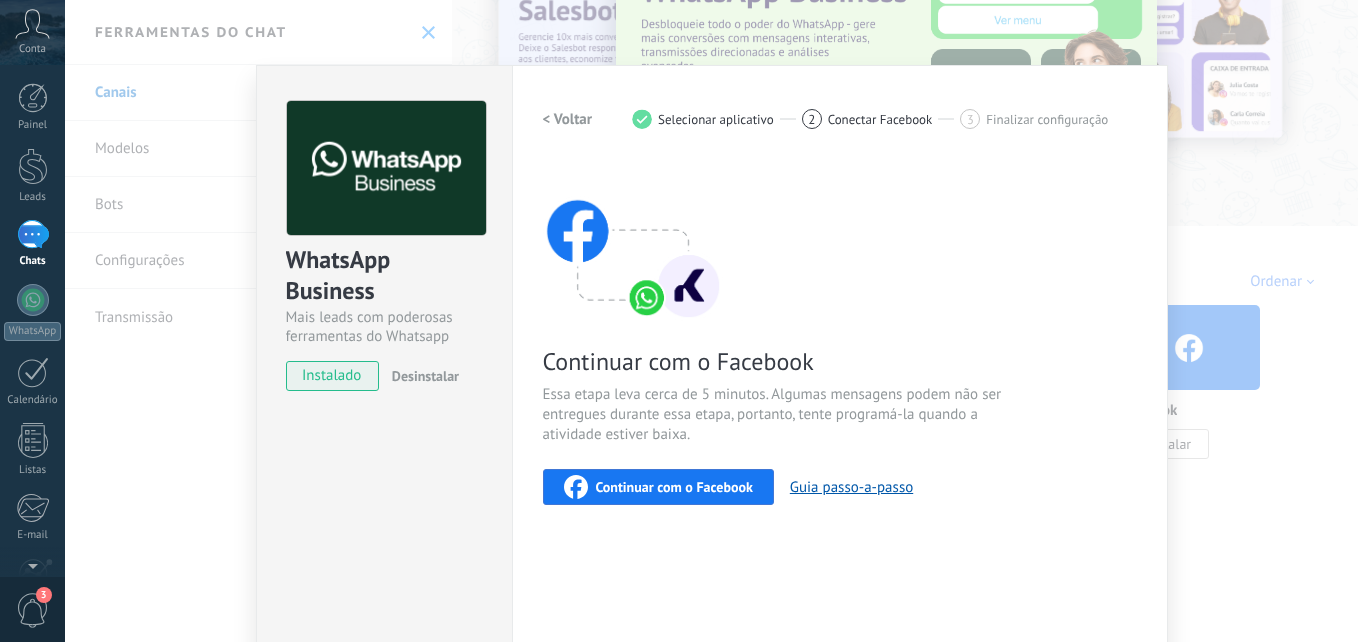 click on "Continuar com o Facebook" at bounding box center [781, 361] 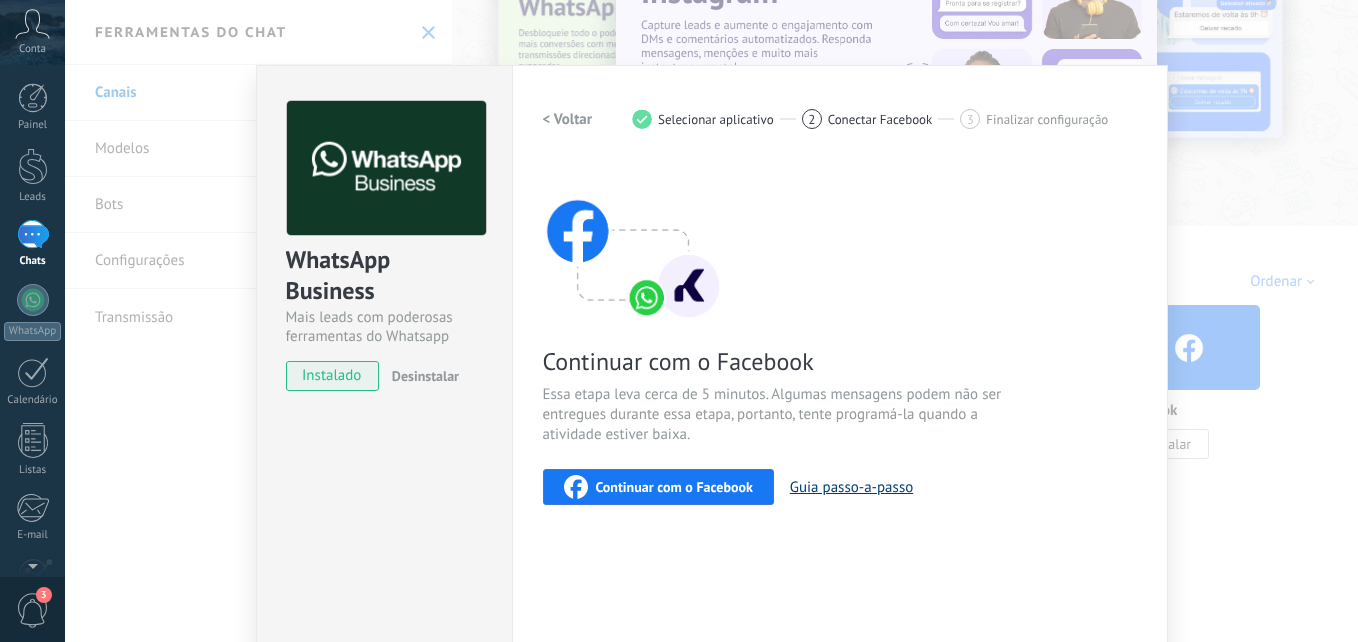 click on "Guia passo-a-passo" at bounding box center [851, 487] 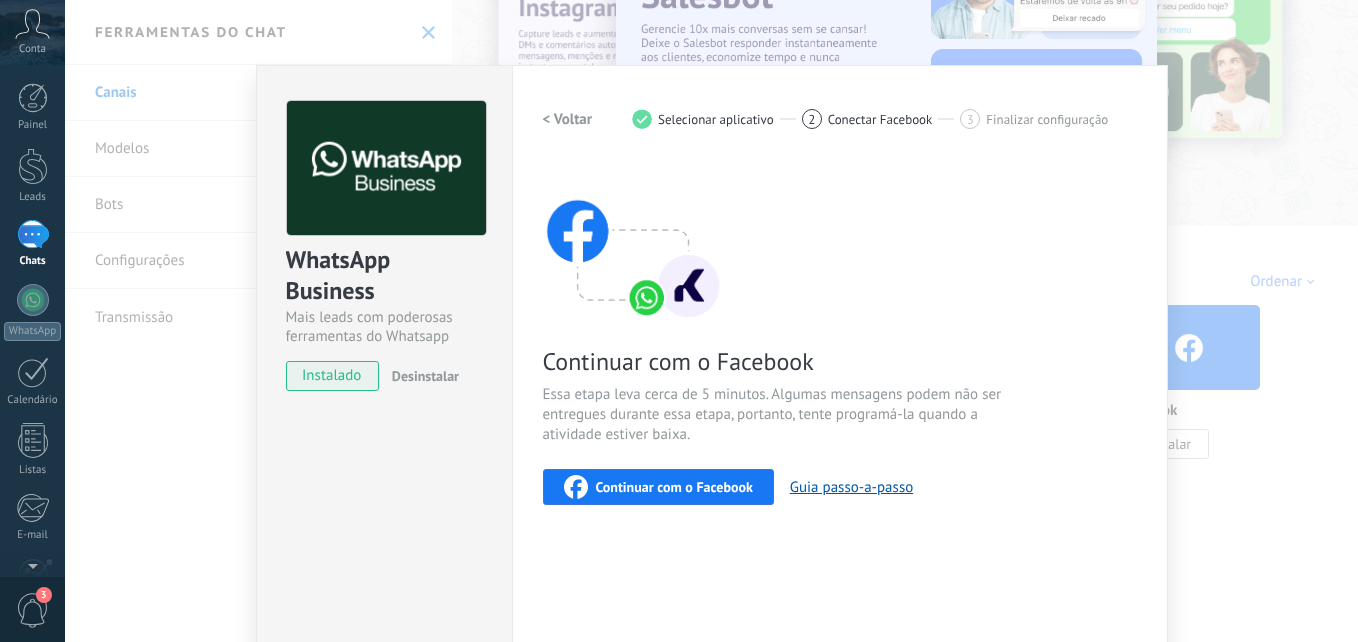 click at bounding box center [33, 234] 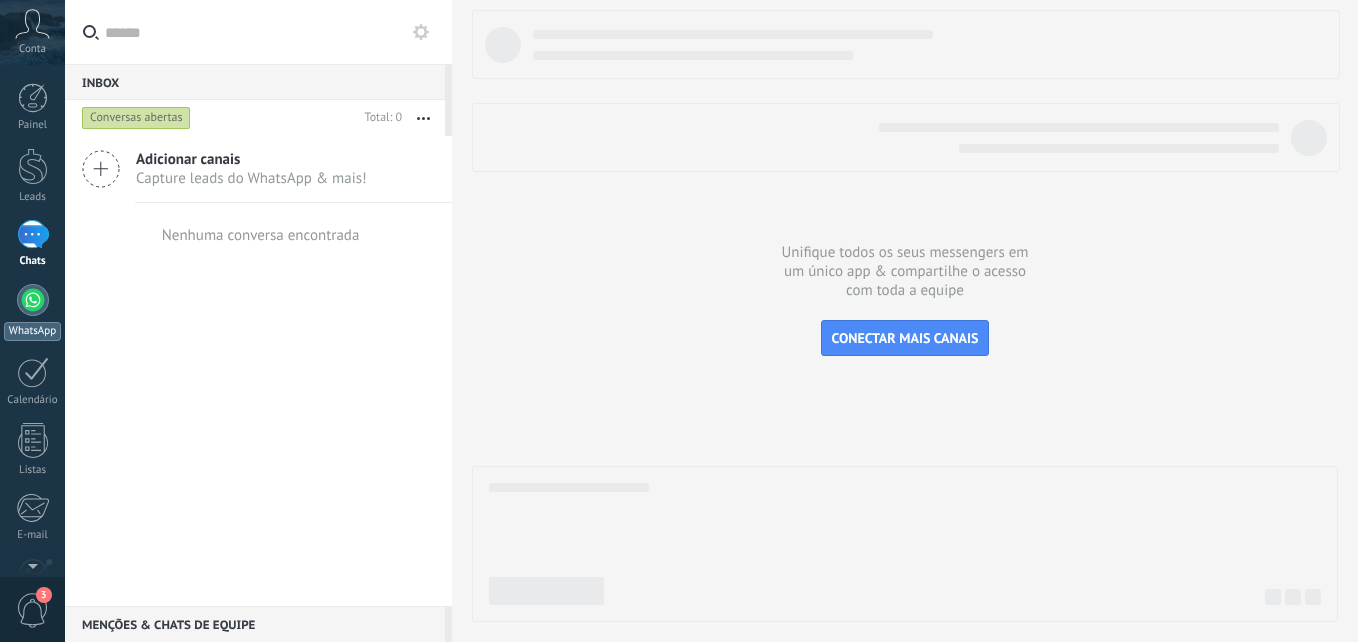 click at bounding box center [33, 300] 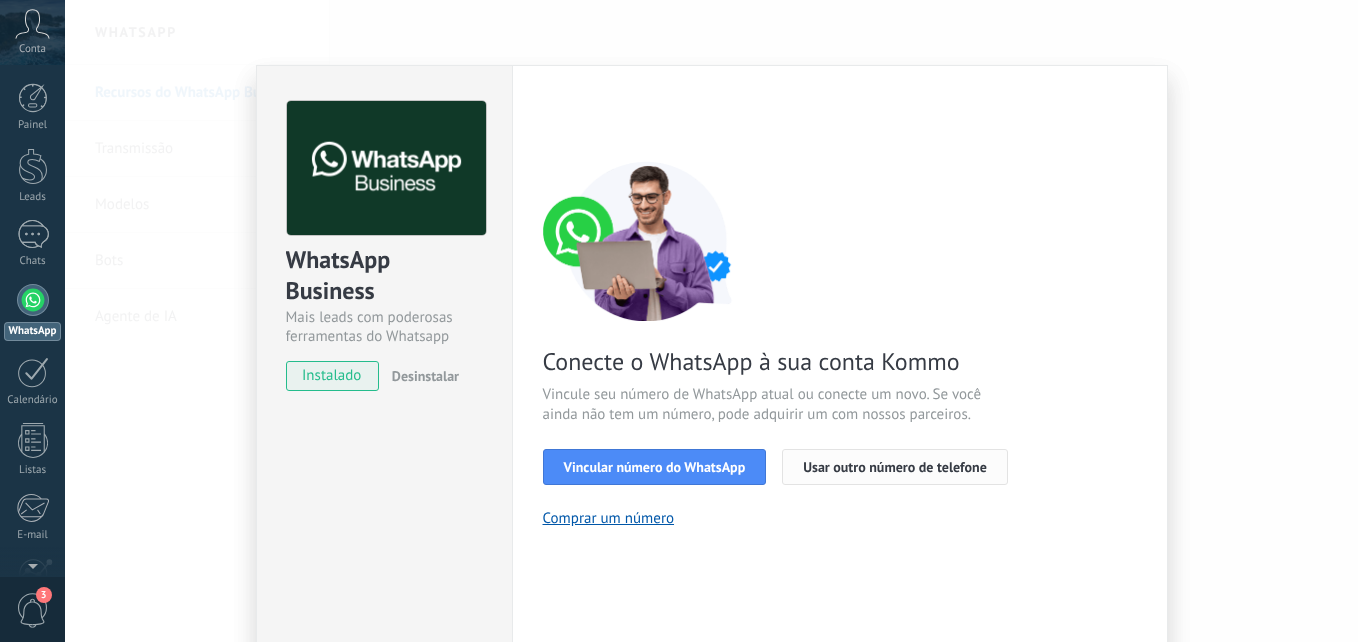 click on "Usar outro número de telefone" at bounding box center [895, 467] 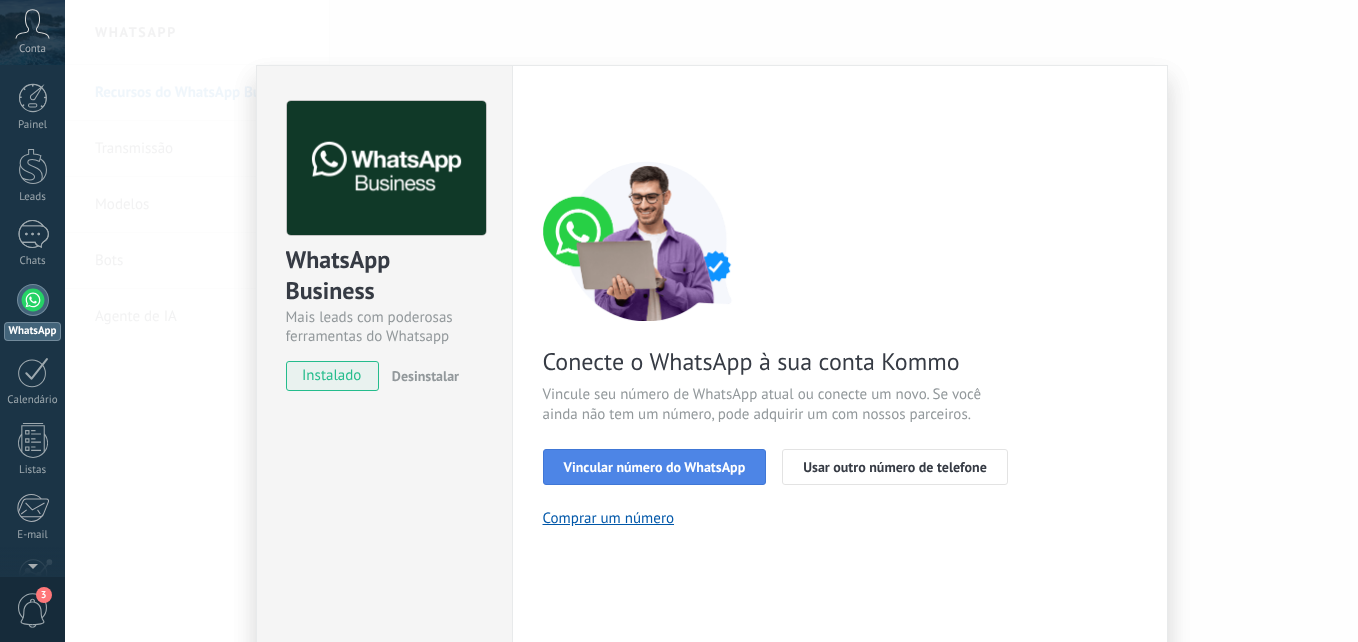click on "Vincular número do WhatsApp" at bounding box center [655, 467] 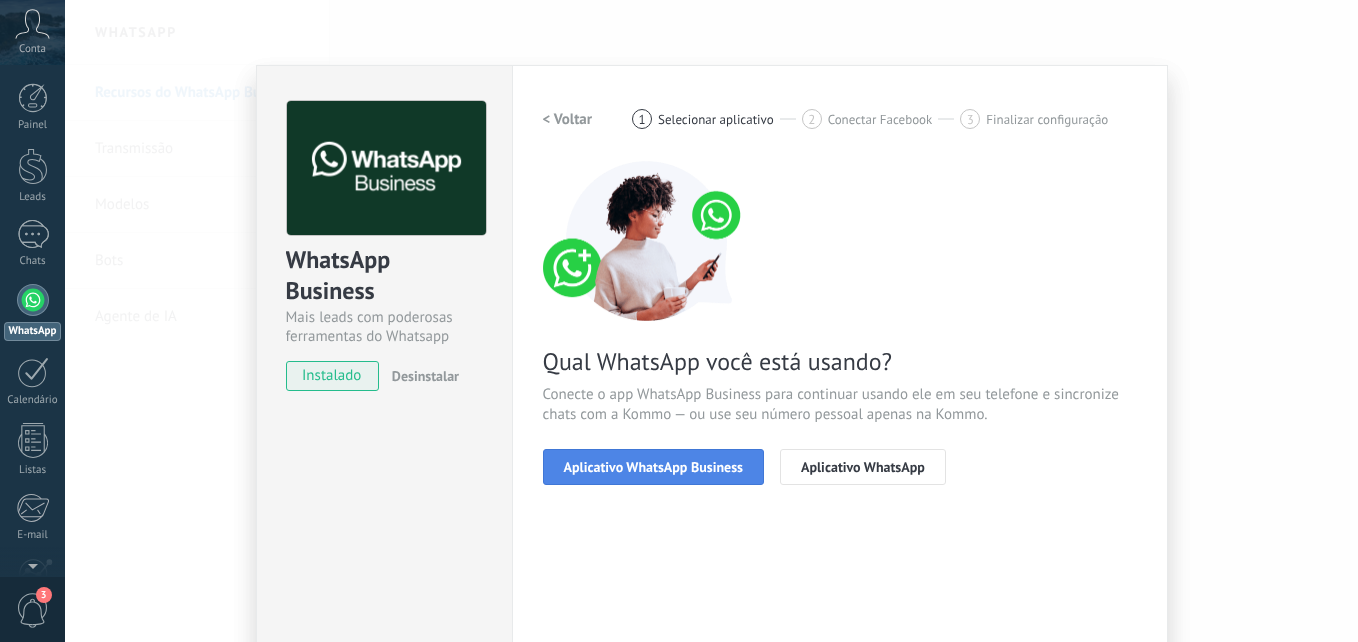 click on "Aplicativo WhatsApp Business" at bounding box center (653, 467) 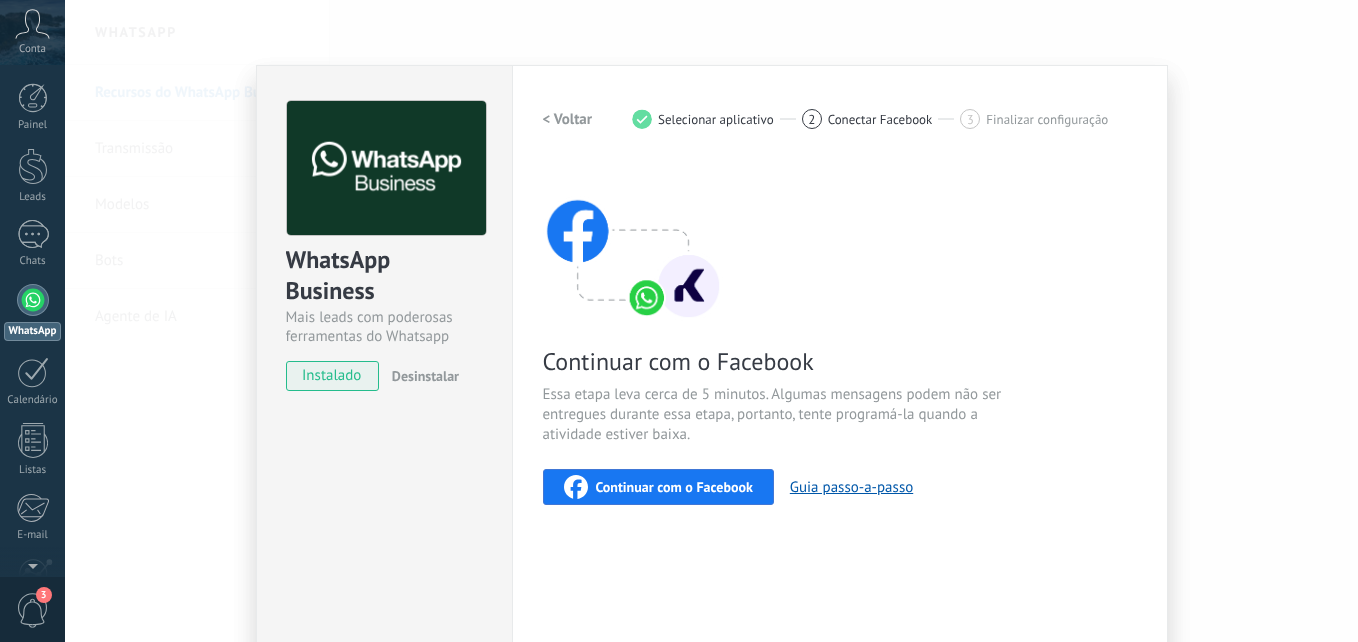 click on "Continuar com o Facebook" at bounding box center [674, 487] 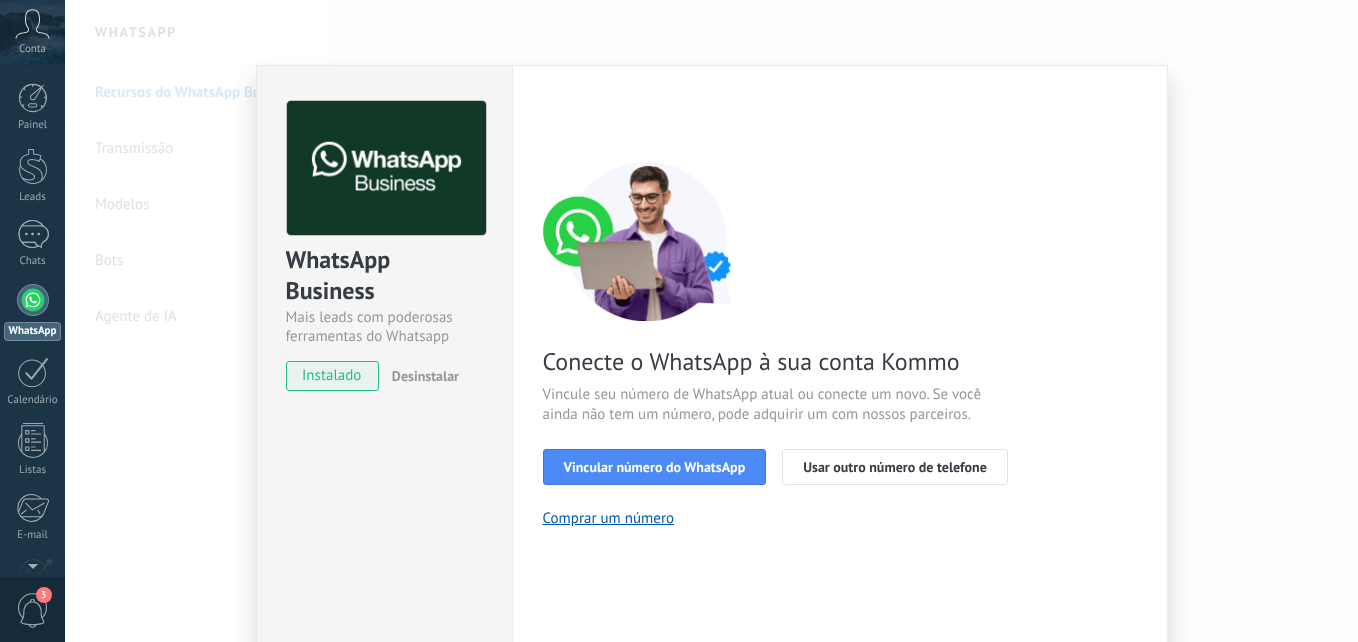 click on "WhatsApp Business Mais leads com poderosas ferramentas do Whatsapp instalado Desinstalar Configurações Autorização Esta aba registra os usuários que permitiram acesso à esta conta. Se você quiser remover a possibilidade de um usuário de enviar solicitações para a conta em relação a esta integração, você pode revogar o acesso. Se o acesso de todos os usuários for revogado, a integração parará de funcionar. Este app está instalado, mas ninguém concedeu acesso ainda. WhatsApp Cloud API Mais _:  Salvar < Voltar 1 Selecionar aplicativo 2 Conectar Facebook 3 Finalizar configuração Conecte o WhatsApp à sua conta Kommo Vincule seu número de WhatsApp atual ou conecte um novo. Se você ainda não tem um número, pode adquirir um com nossos parceiros. Vincular número do WhatsApp Usar outro número de telefone Comprar um número Precisa de ajuda?" at bounding box center [711, 321] 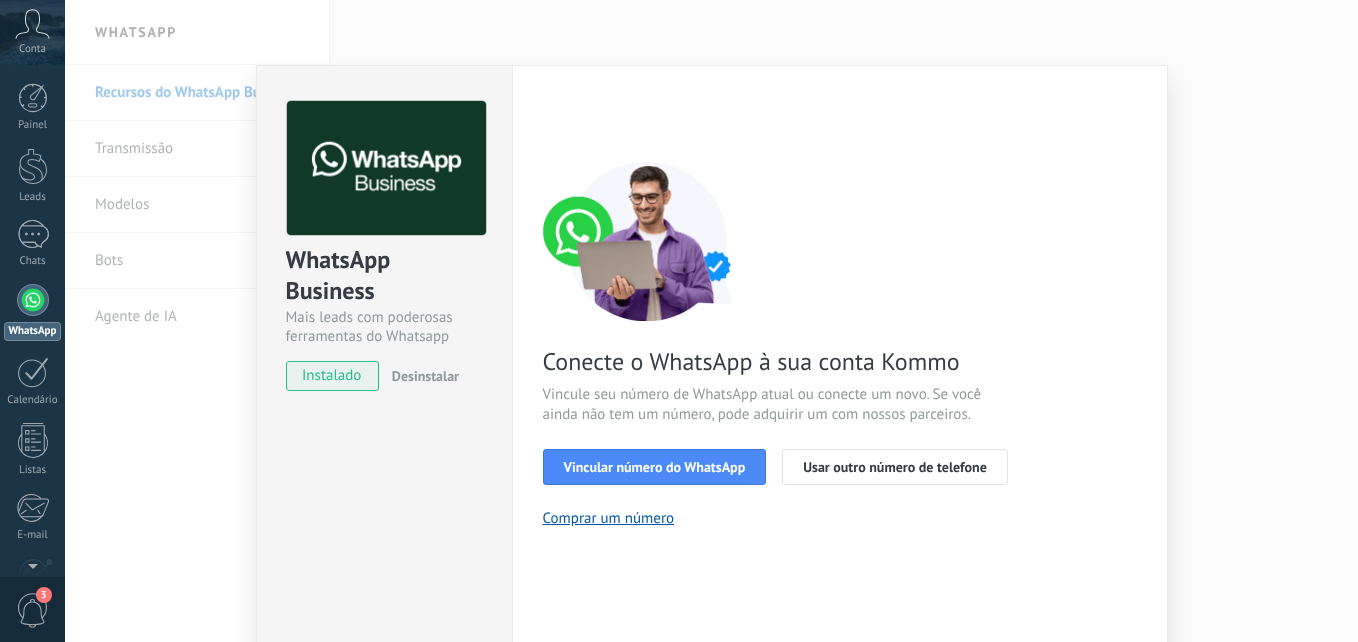 click on "WhatsApp Business Mais leads com poderosas ferramentas do Whatsapp instalado Desinstalar Configurações Autorização Esta aba registra os usuários que permitiram acesso à esta conta. Se você quiser remover a possibilidade de um usuário de enviar solicitações para a conta em relação a esta integração, você pode revogar o acesso. Se o acesso de todos os usuários for revogado, a integração parará de funcionar. Este app está instalado, mas ninguém concedeu acesso ainda. WhatsApp Cloud API Mais _:  Salvar < Voltar 1 Selecionar aplicativo 2 Conectar Facebook 3 Finalizar configuração Conecte o WhatsApp à sua conta Kommo Vincule seu número de WhatsApp atual ou conecte um novo. Se você ainda não tem um número, pode adquirir um com nossos parceiros. Vincular número do WhatsApp Usar outro número de telefone Comprar um número Precisa de ajuda?" at bounding box center (711, 321) 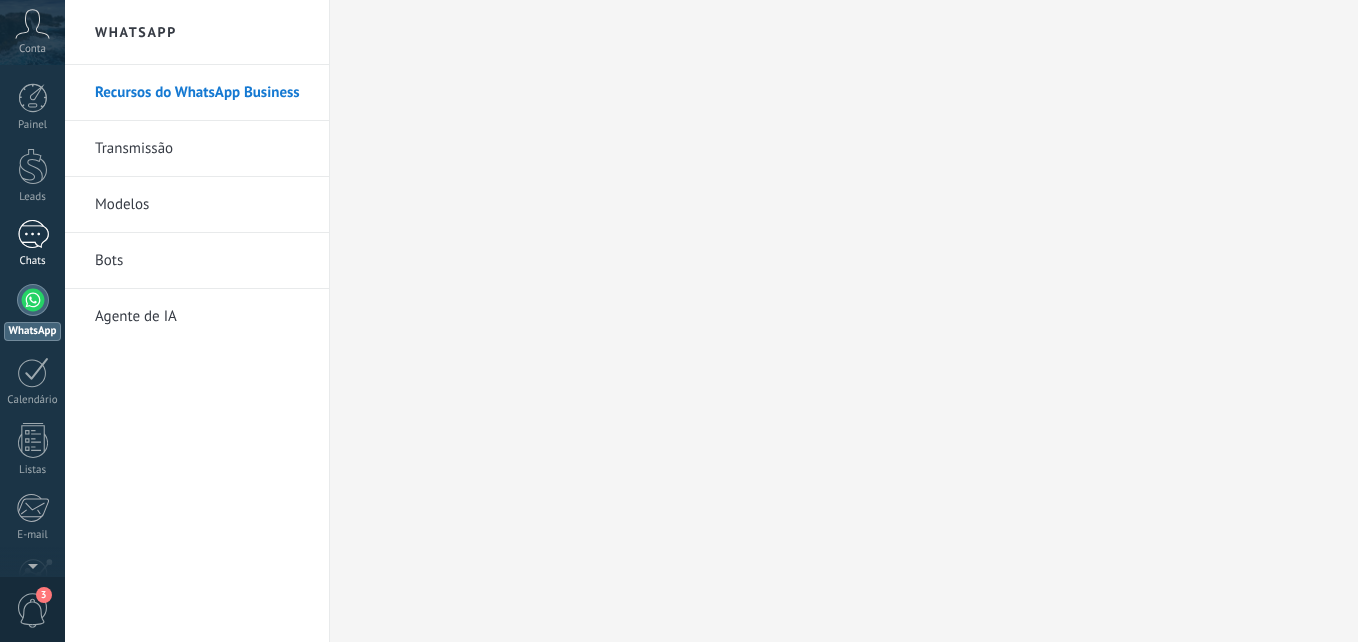 click at bounding box center (33, 234) 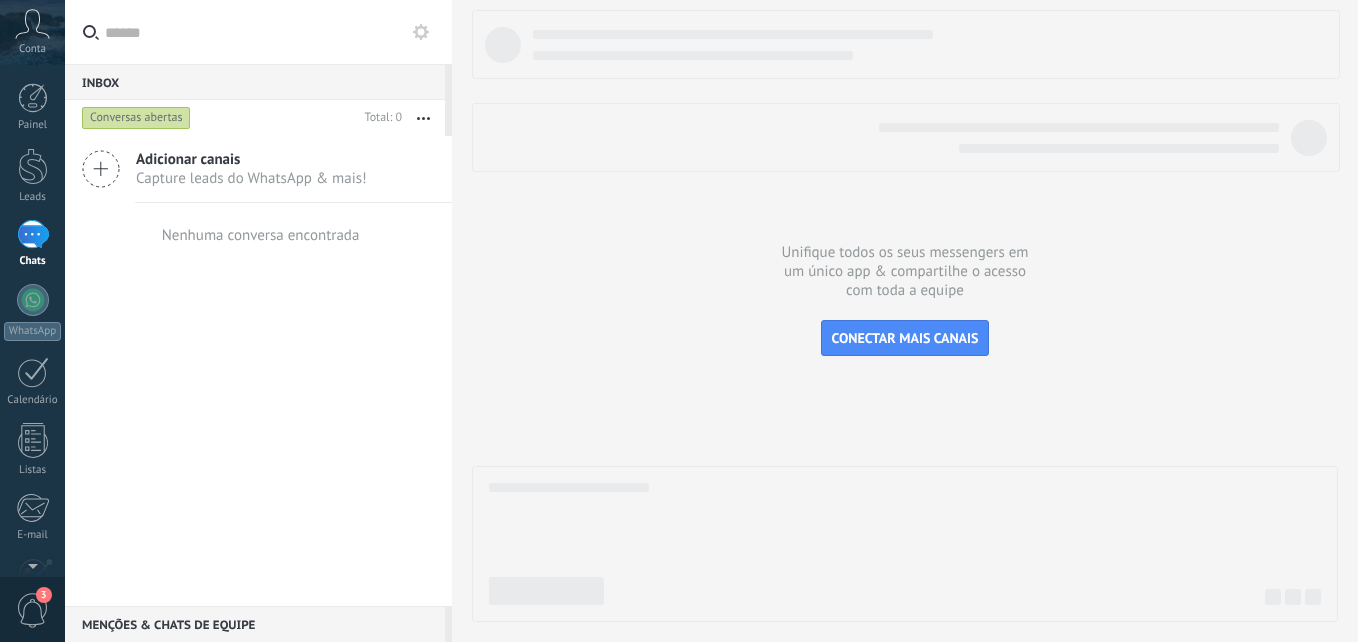 click on "Conta" at bounding box center [32, 49] 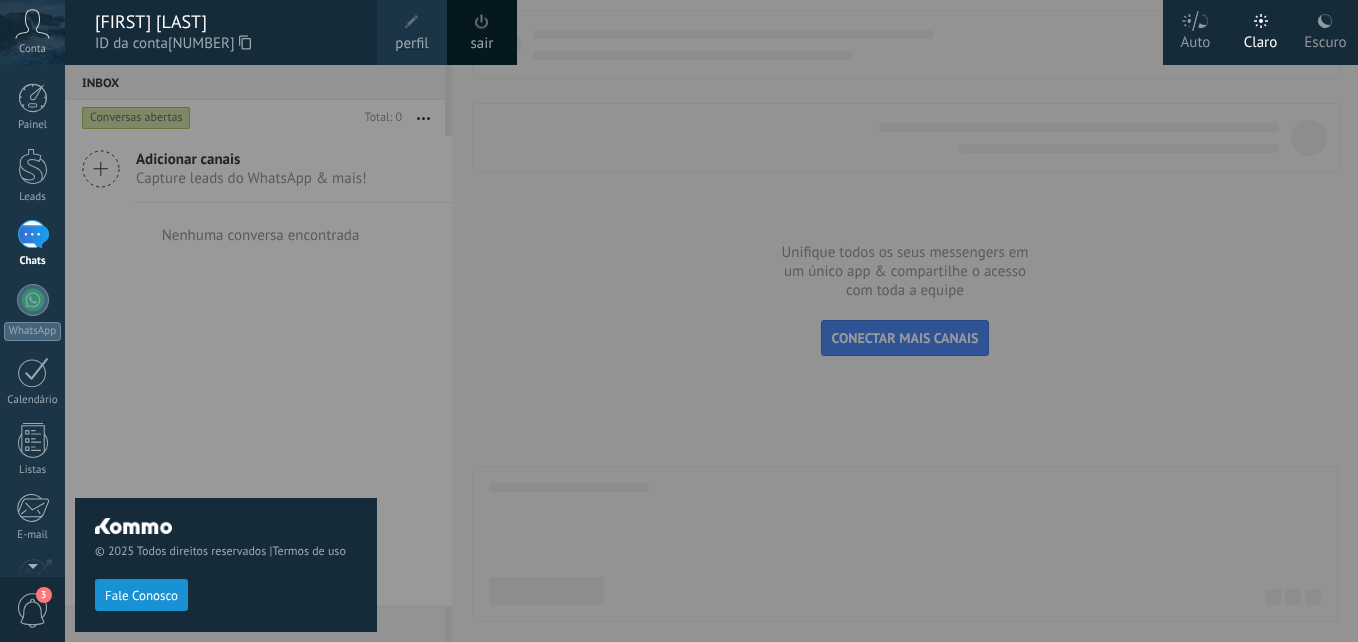 click on "Escuro" at bounding box center [1325, 39] 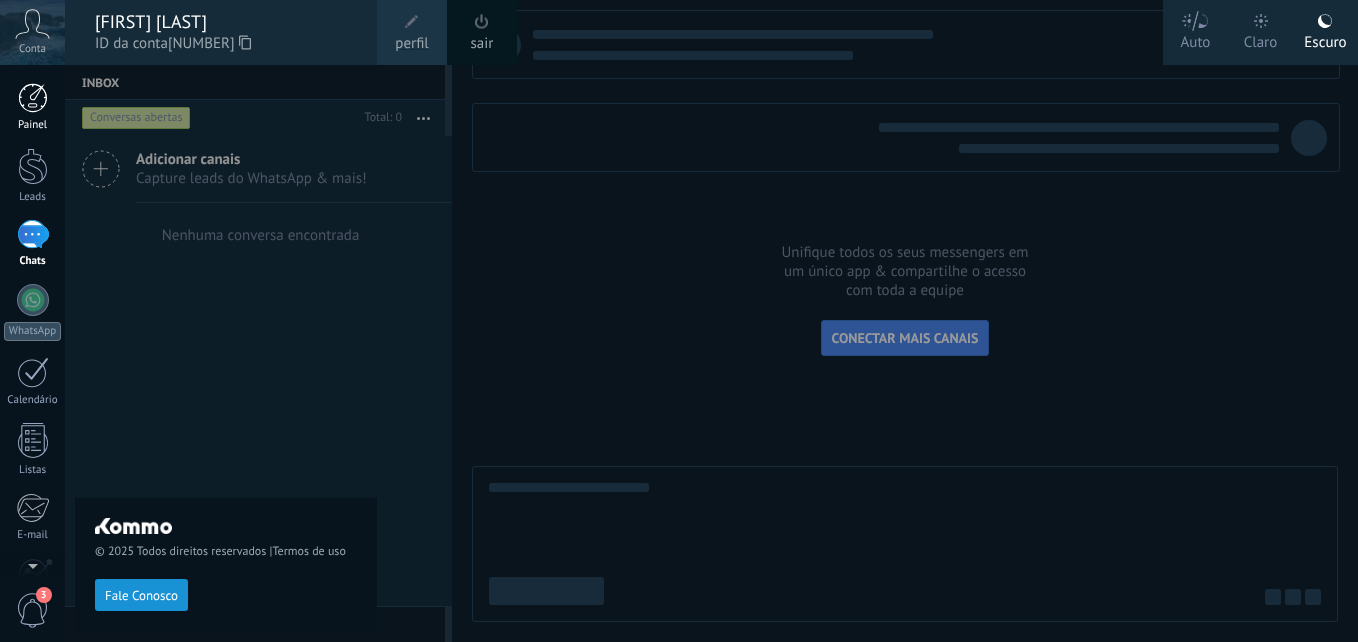 click at bounding box center [33, 98] 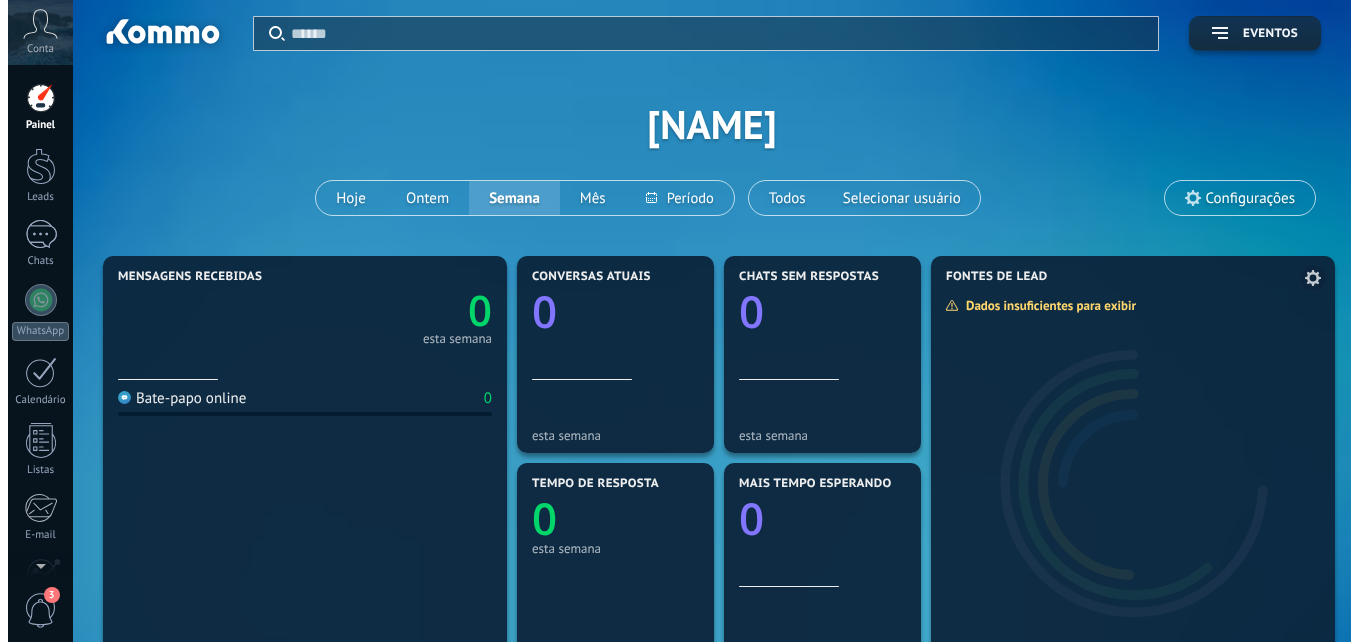scroll, scrollTop: 0, scrollLeft: 0, axis: both 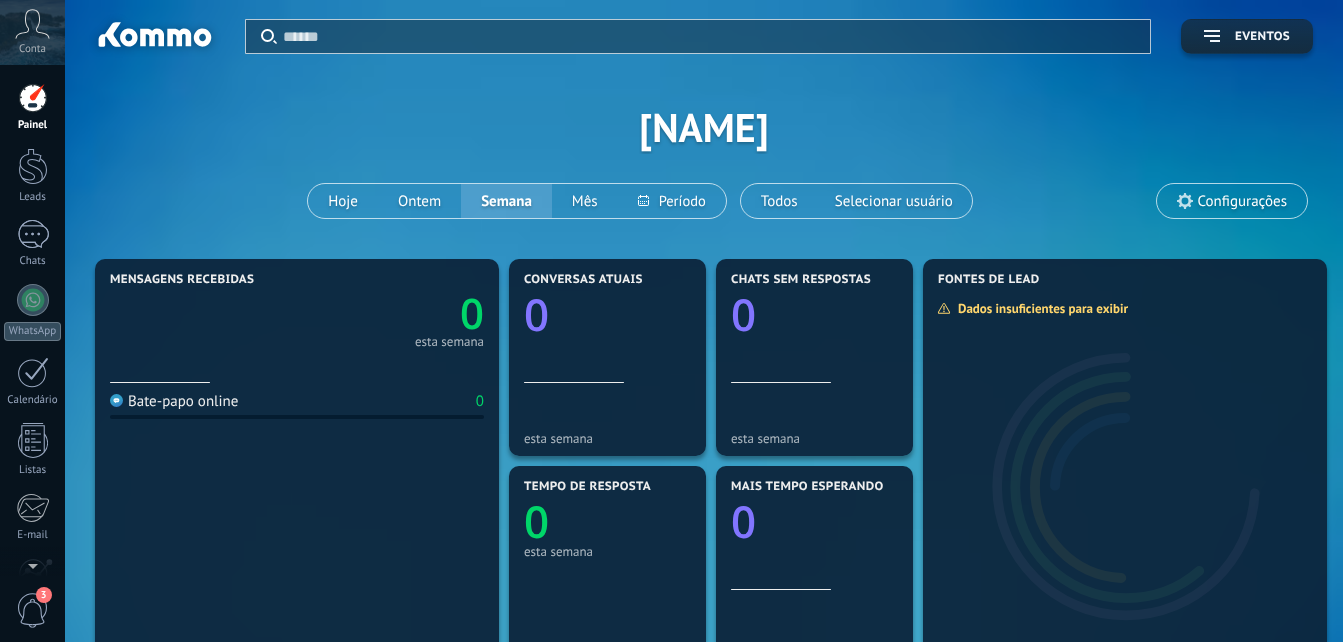 click on "Configurações" at bounding box center [1232, 201] 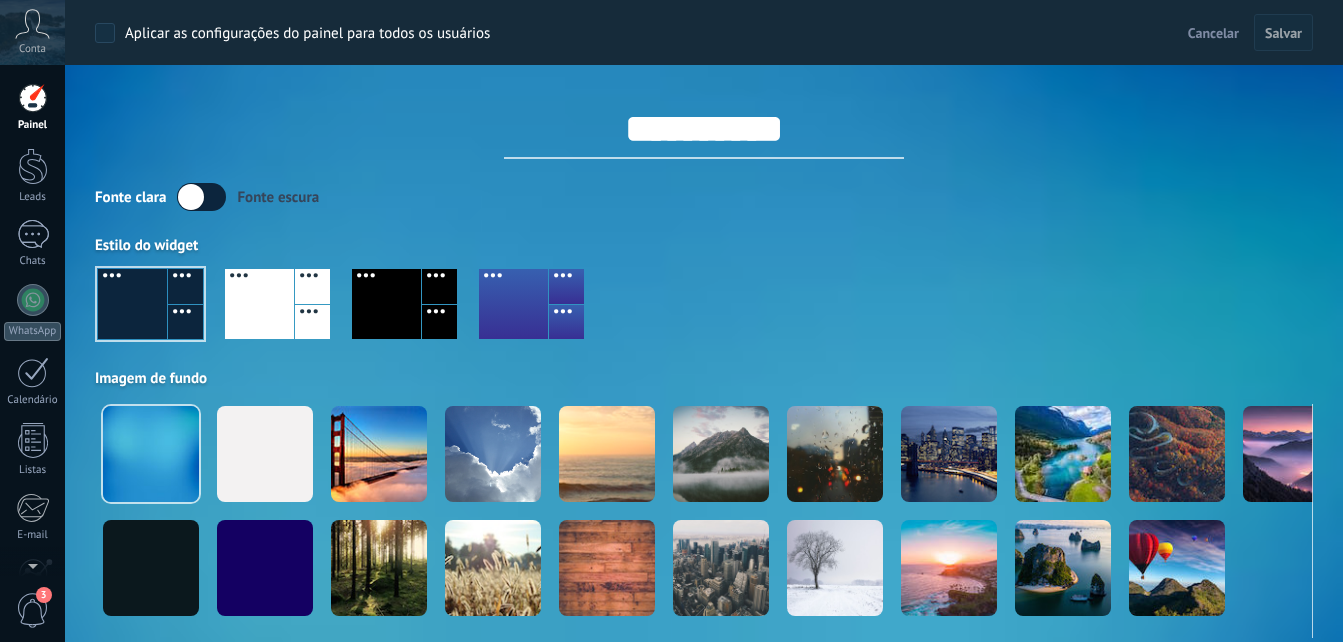 click at bounding box center [201, 197] 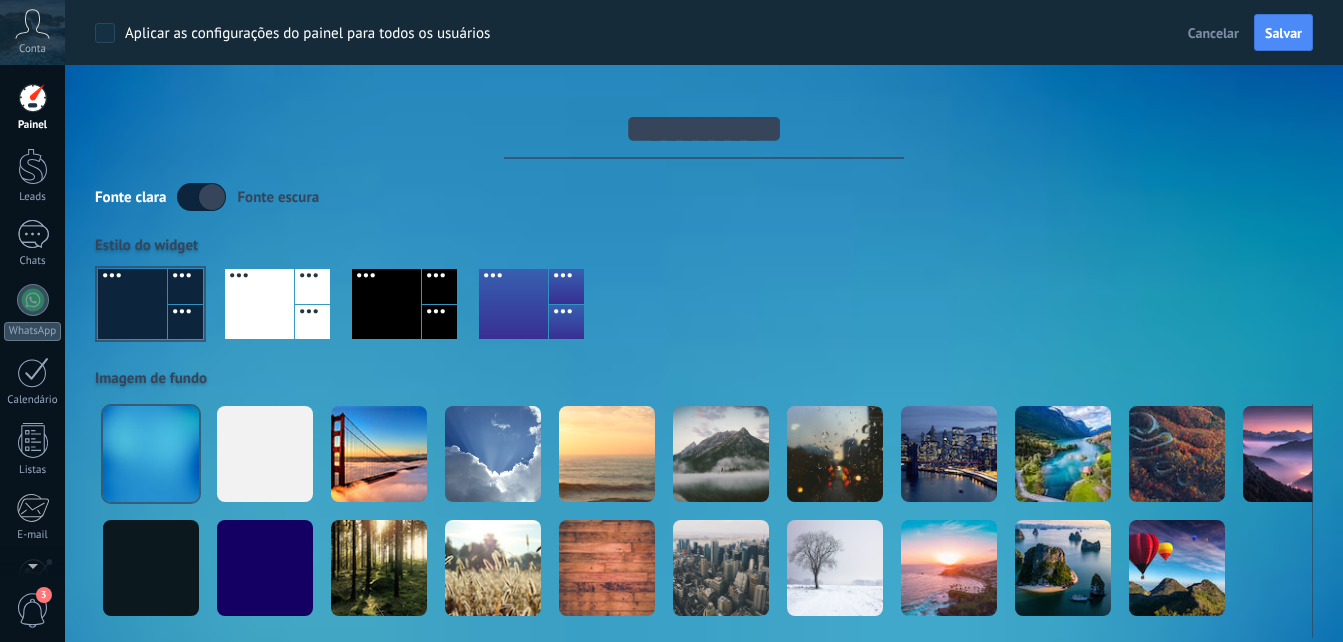 click at bounding box center (201, 197) 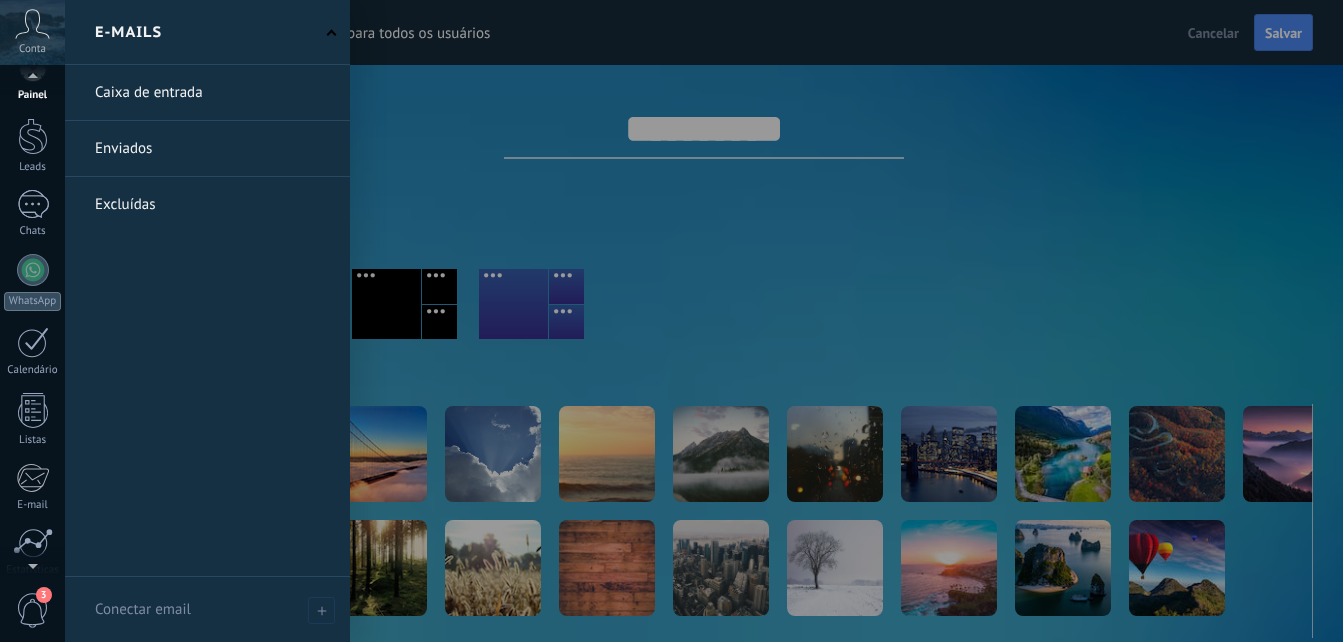 scroll, scrollTop: 87, scrollLeft: 0, axis: vertical 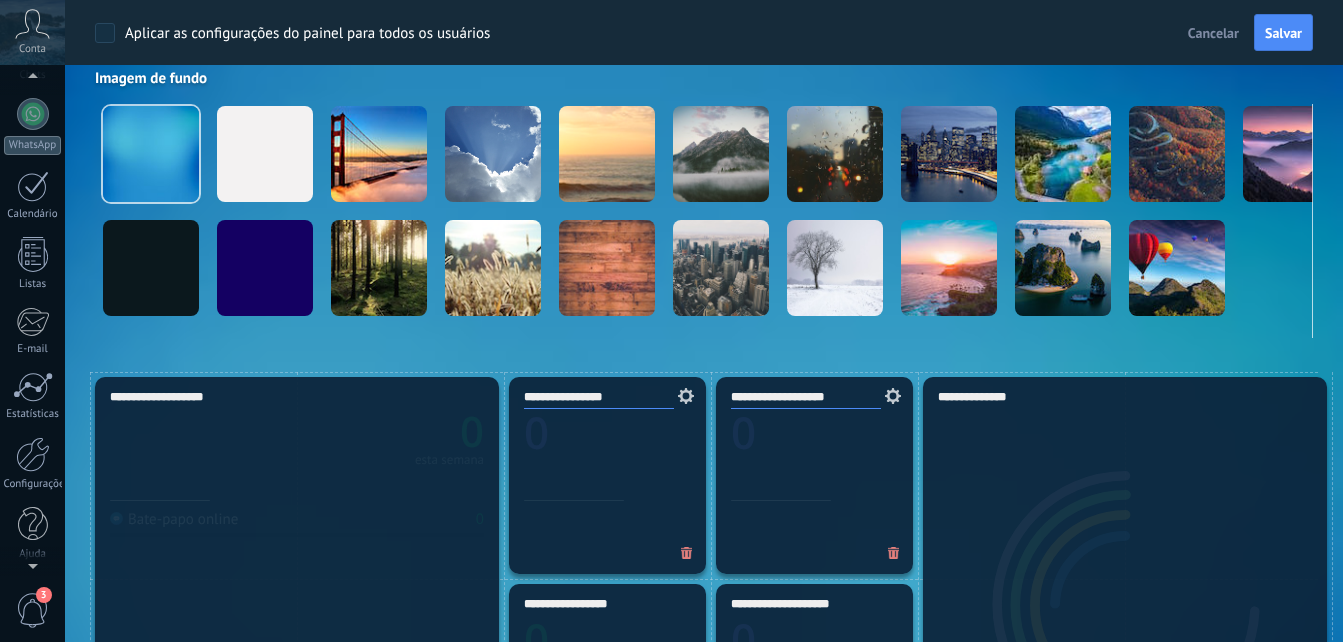 click on "3" at bounding box center [33, 610] 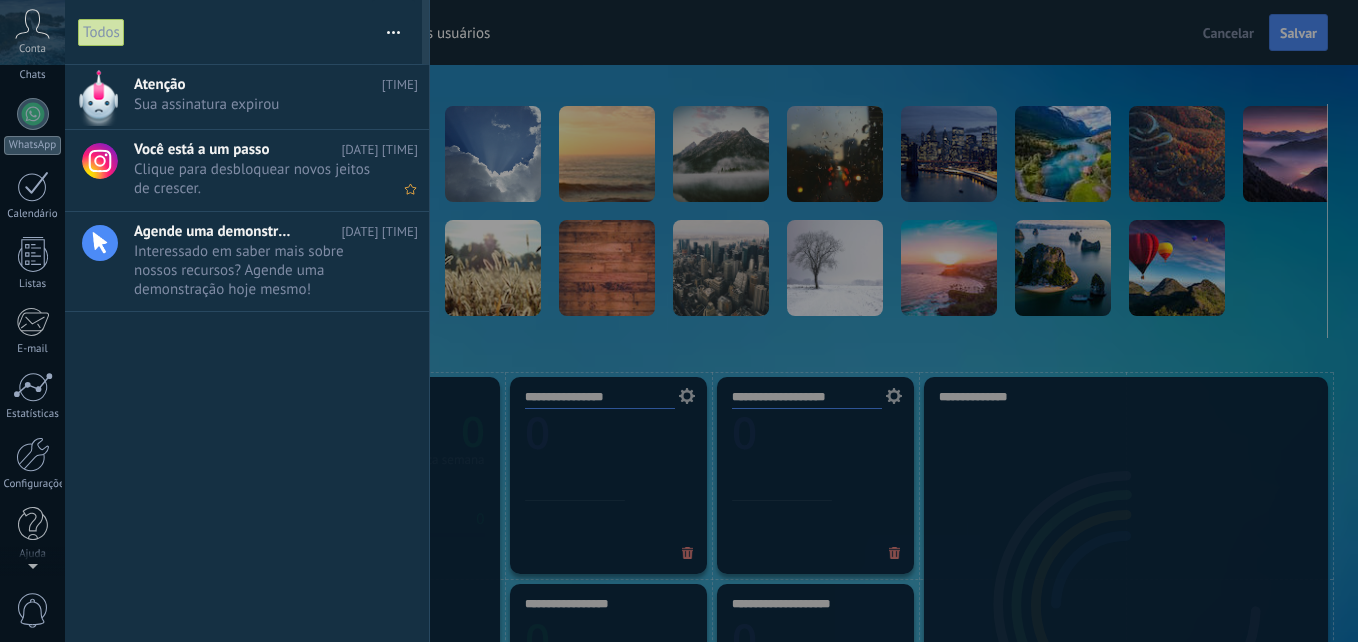 scroll, scrollTop: 0, scrollLeft: 0, axis: both 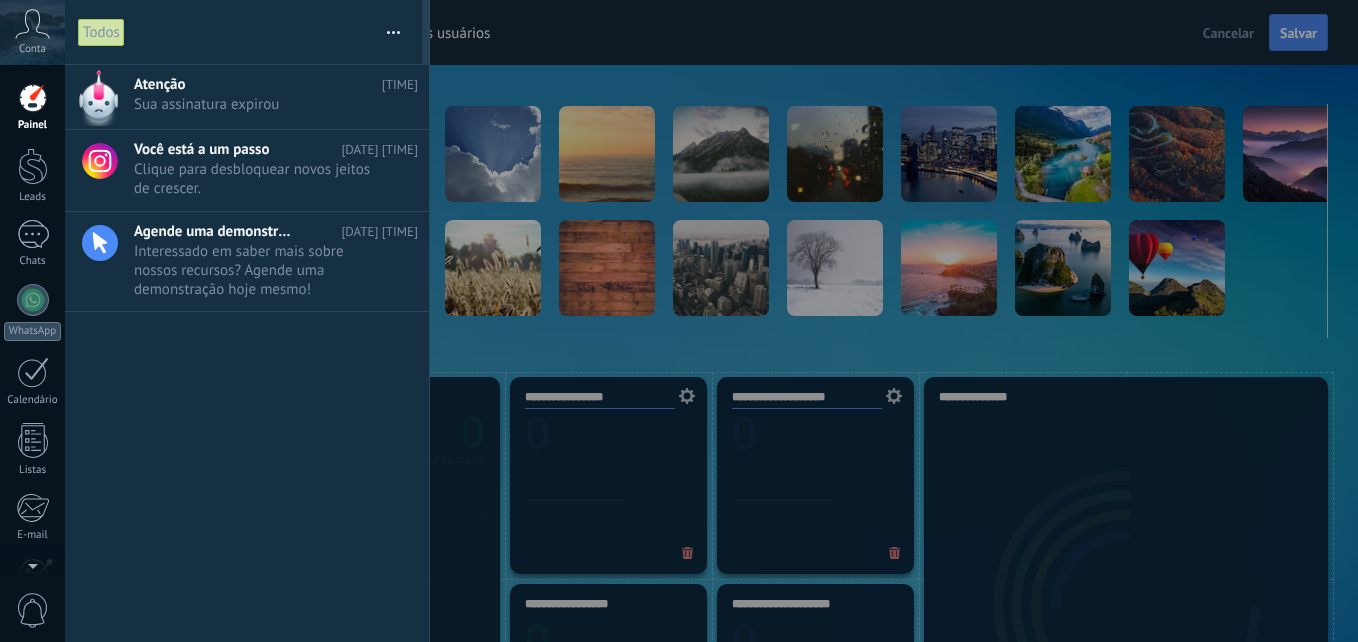 click on "Atenção" at bounding box center [258, 84] 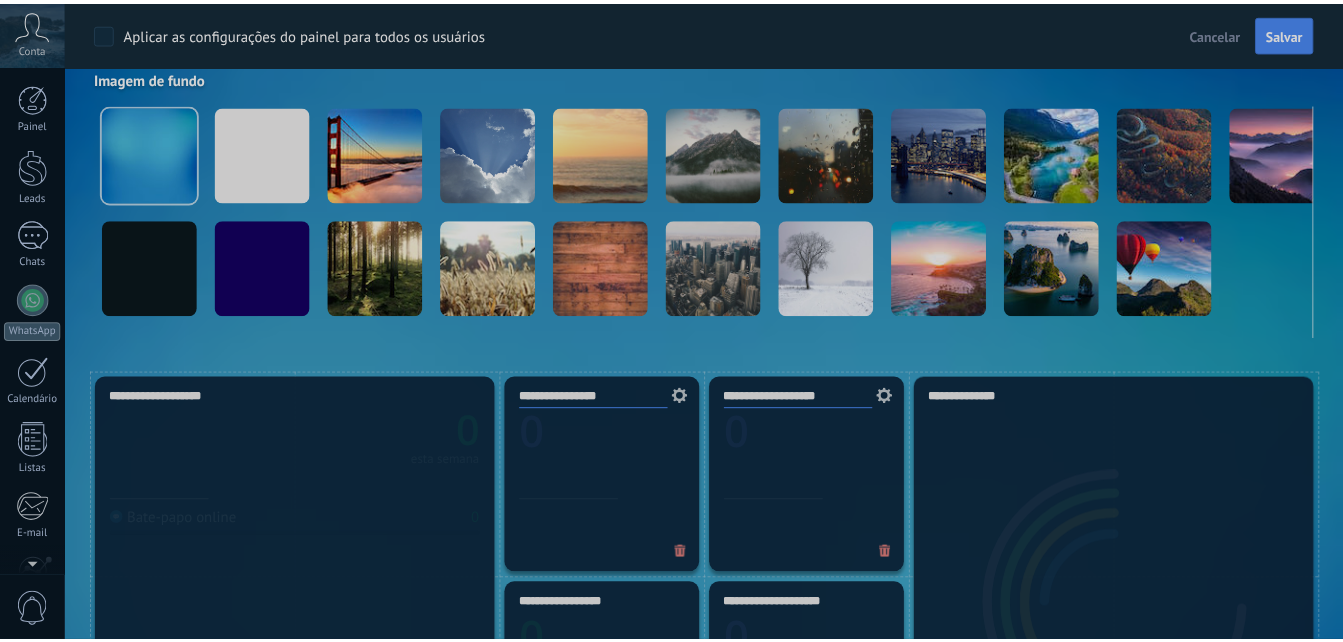 scroll, scrollTop: 190, scrollLeft: 0, axis: vertical 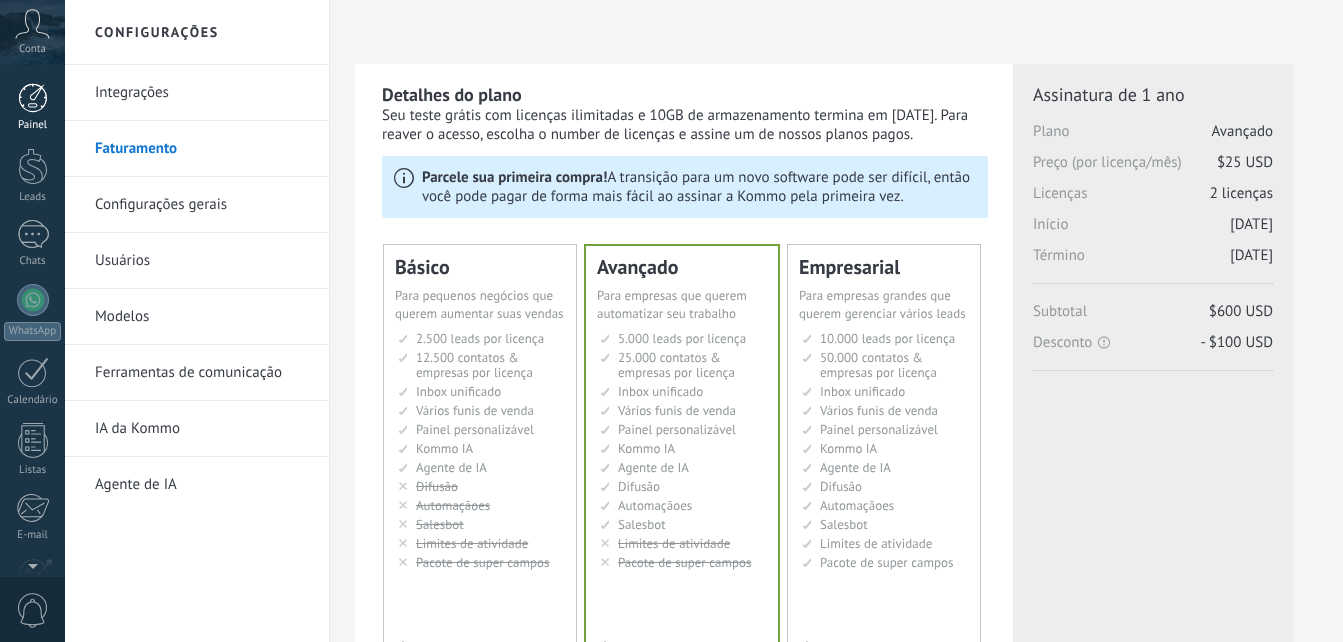 click at bounding box center [33, 98] 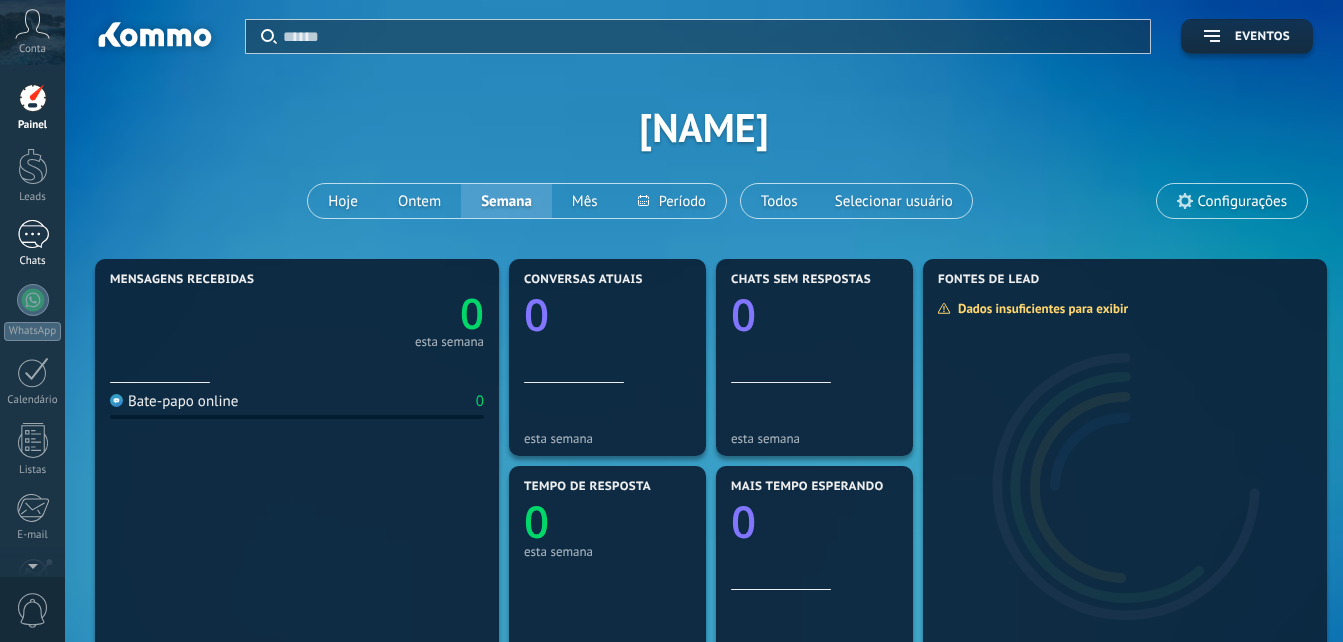 click at bounding box center [33, 234] 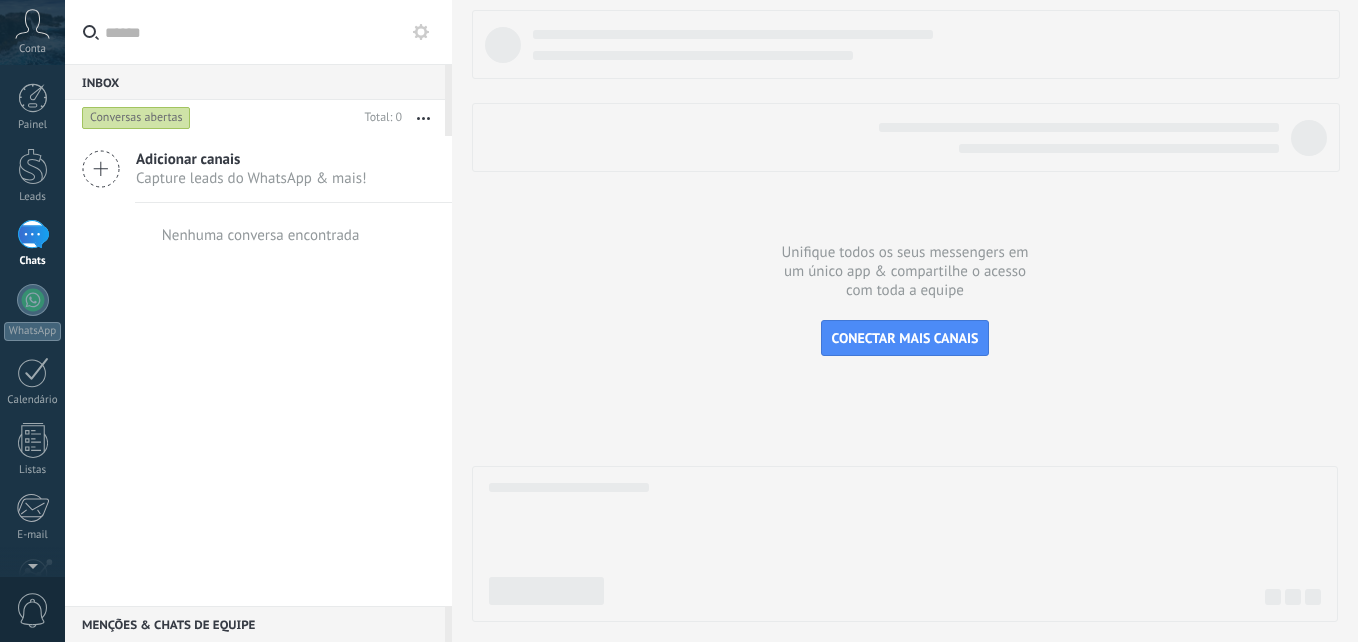 click at bounding box center (270, 32) 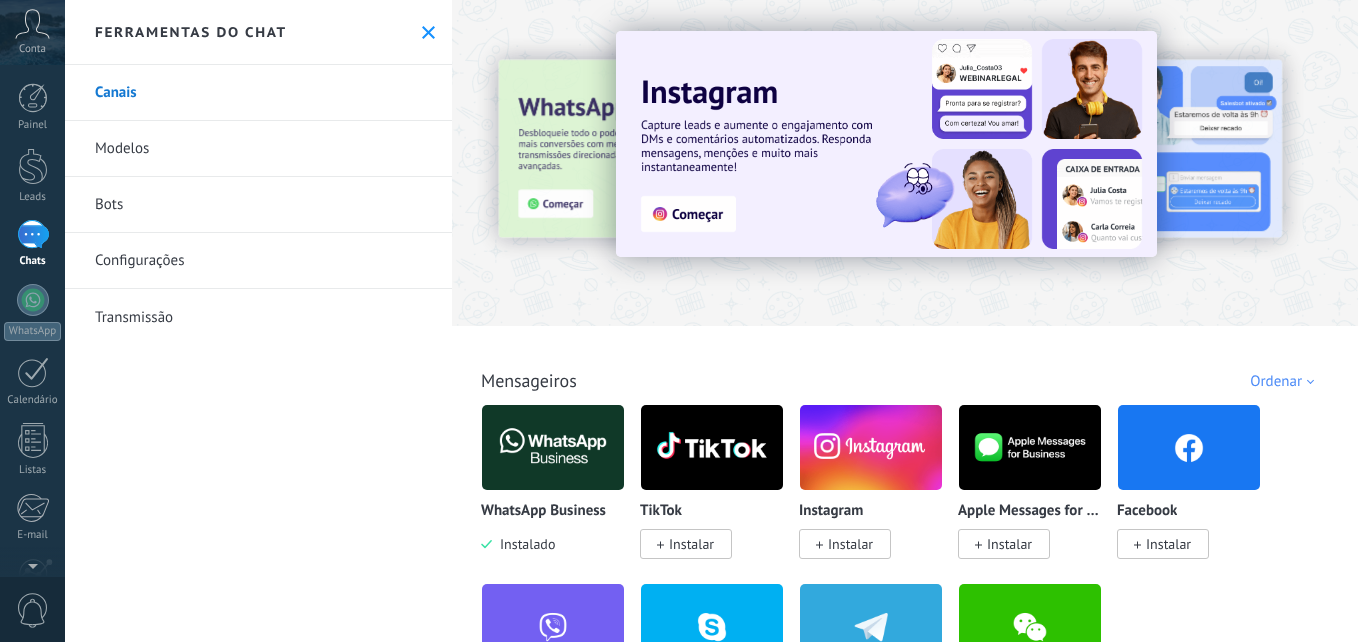 click 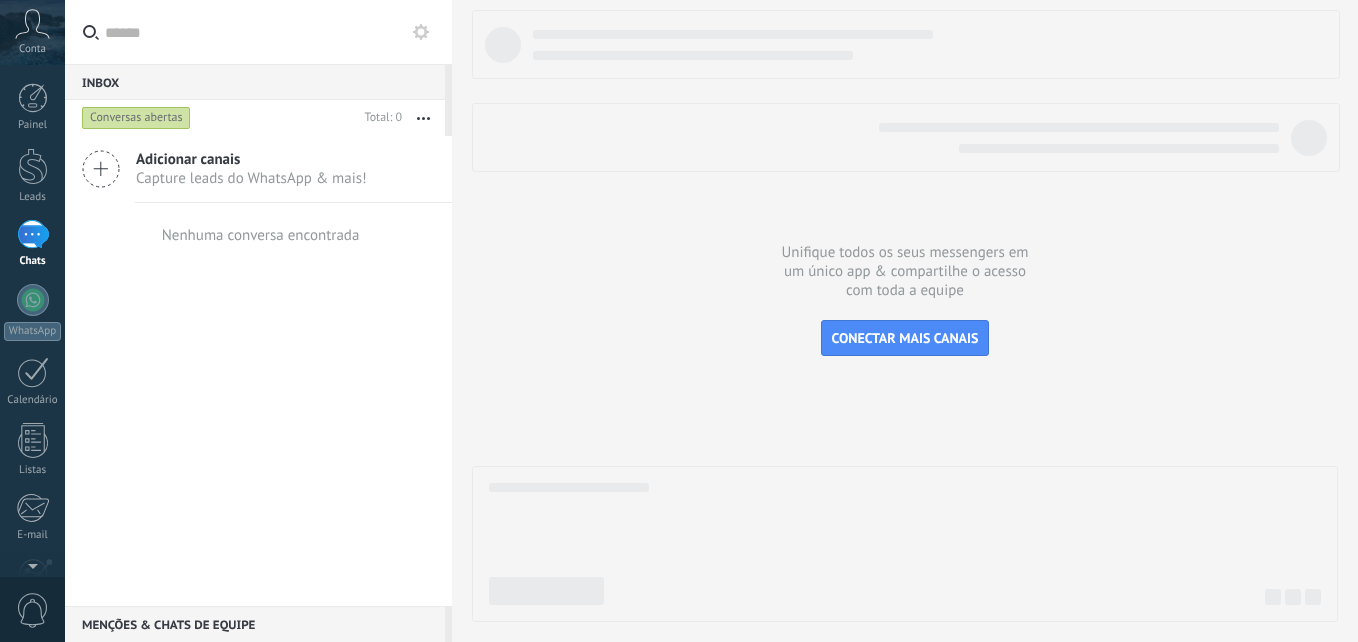 click on "Adicionar canais" at bounding box center [251, 159] 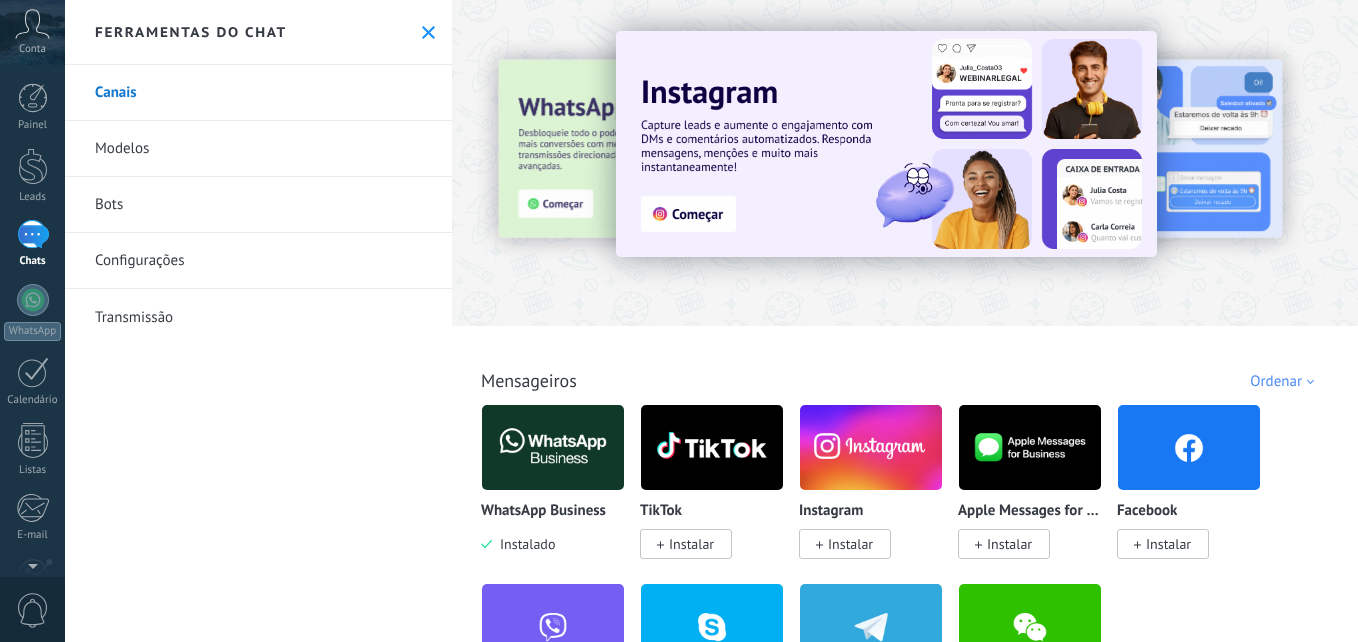 click on "Modelos" at bounding box center [258, 149] 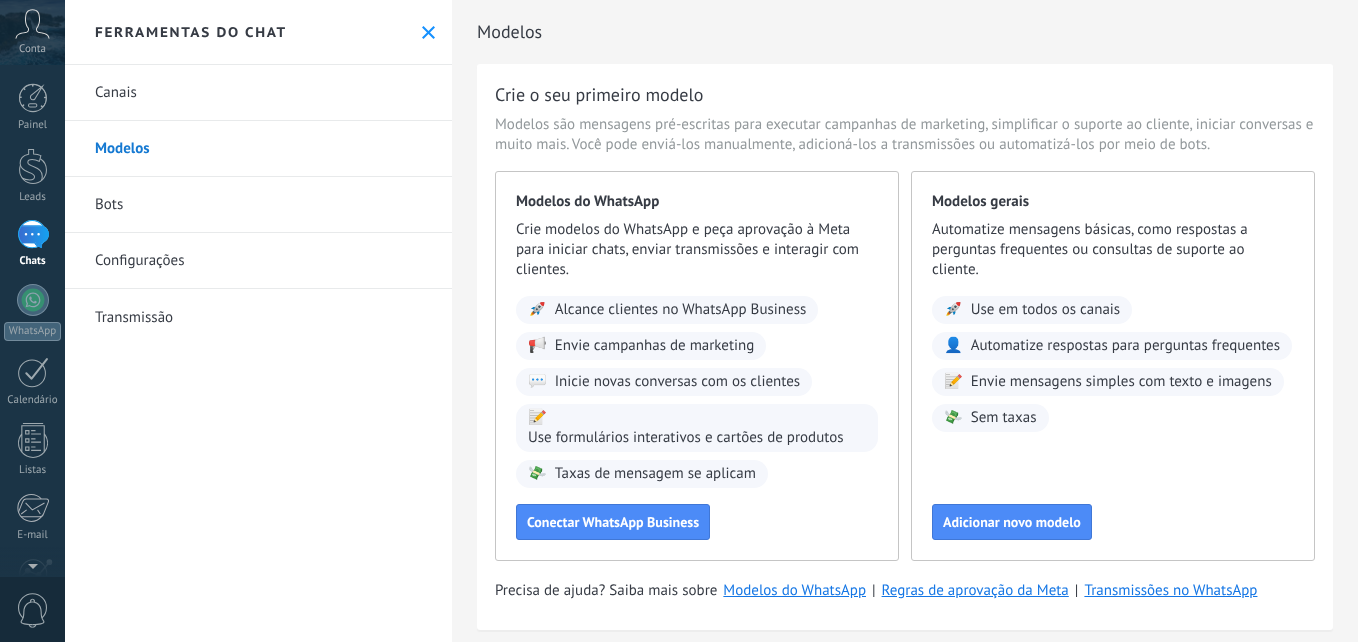 scroll, scrollTop: 31, scrollLeft: 0, axis: vertical 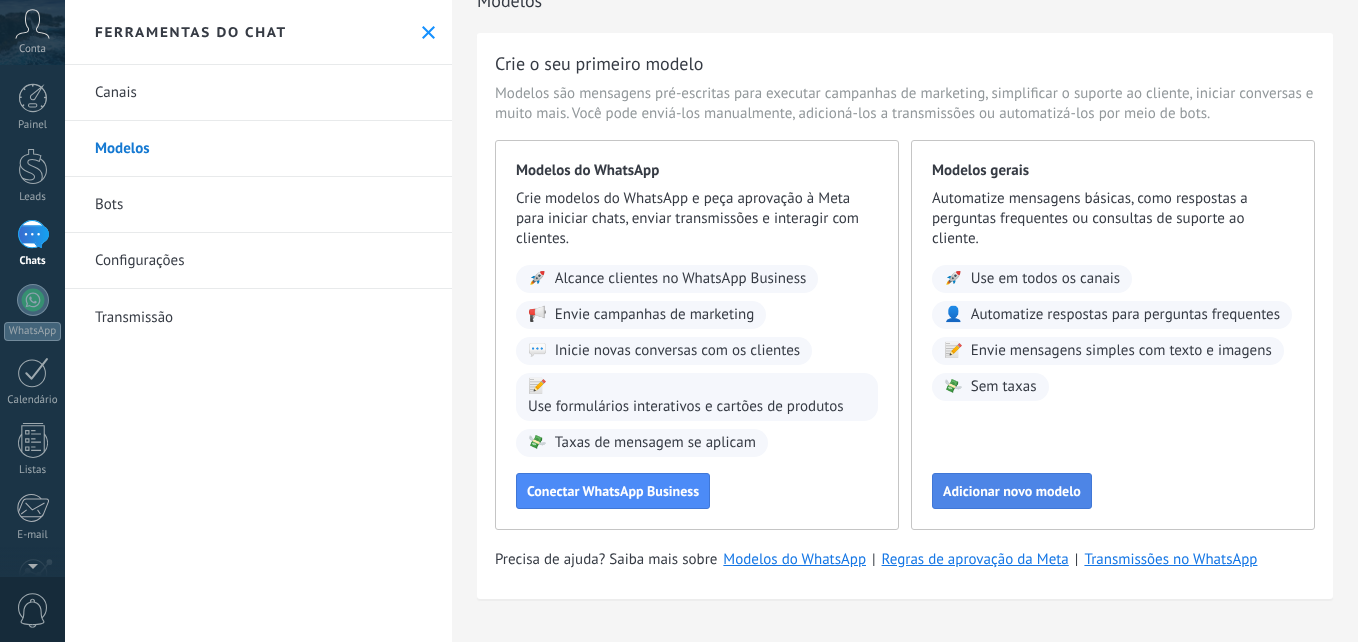 click on "Adicionar novo modelo" at bounding box center [1012, 491] 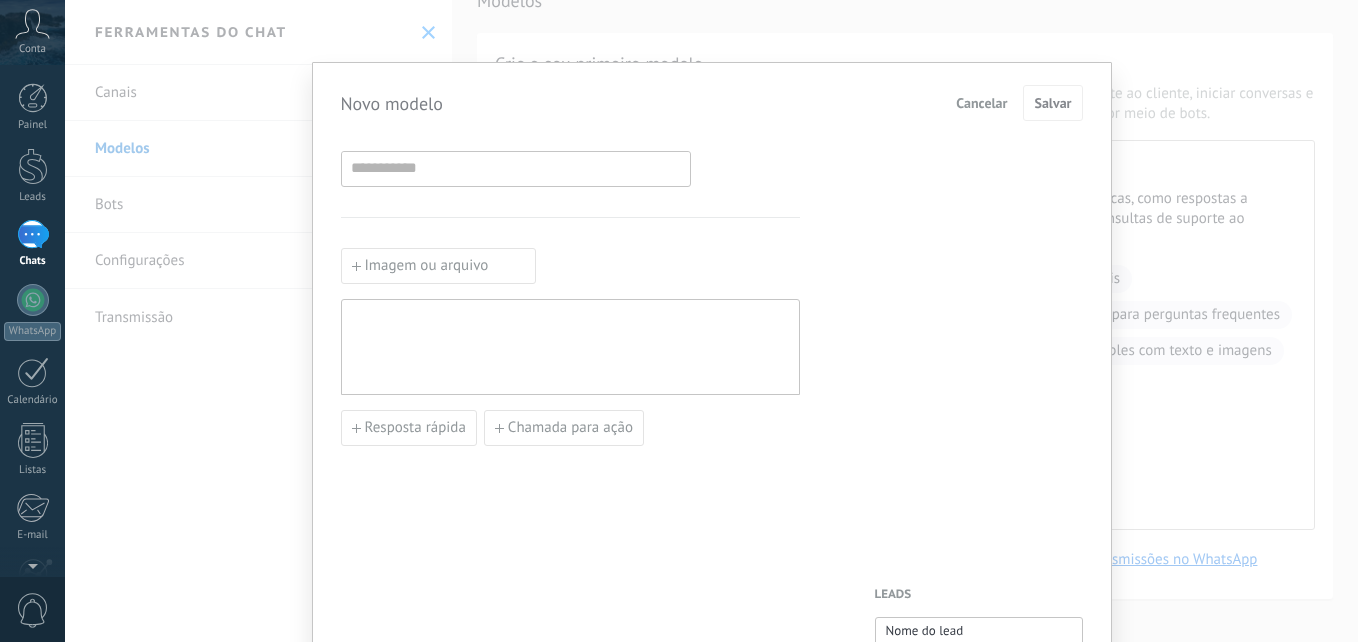 scroll, scrollTop: 0, scrollLeft: 0, axis: both 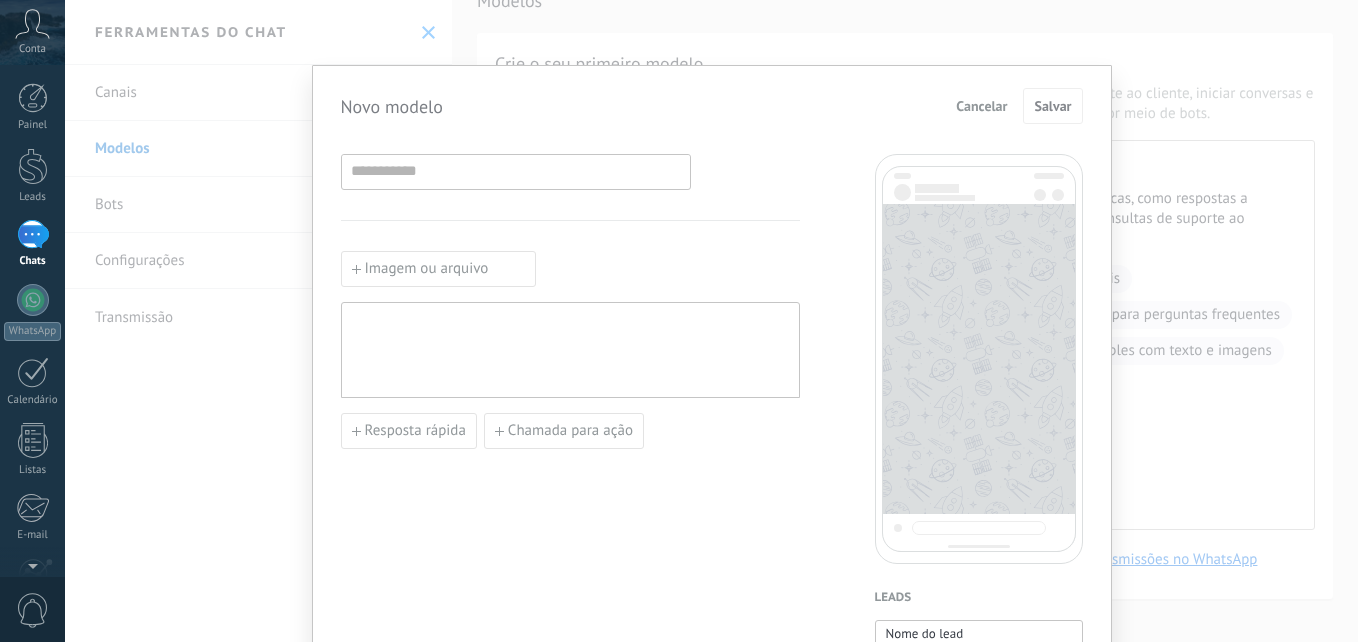 click on "Cancelar" at bounding box center [981, 106] 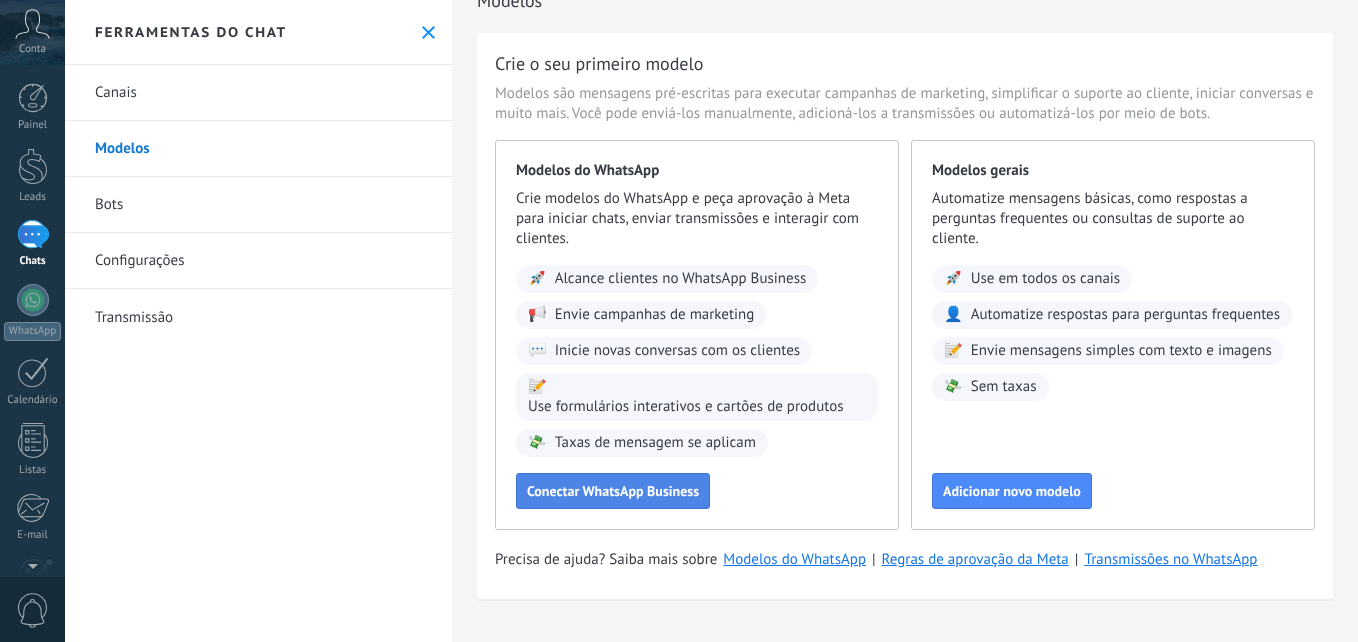click on "Conectar WhatsApp Business" at bounding box center [613, 491] 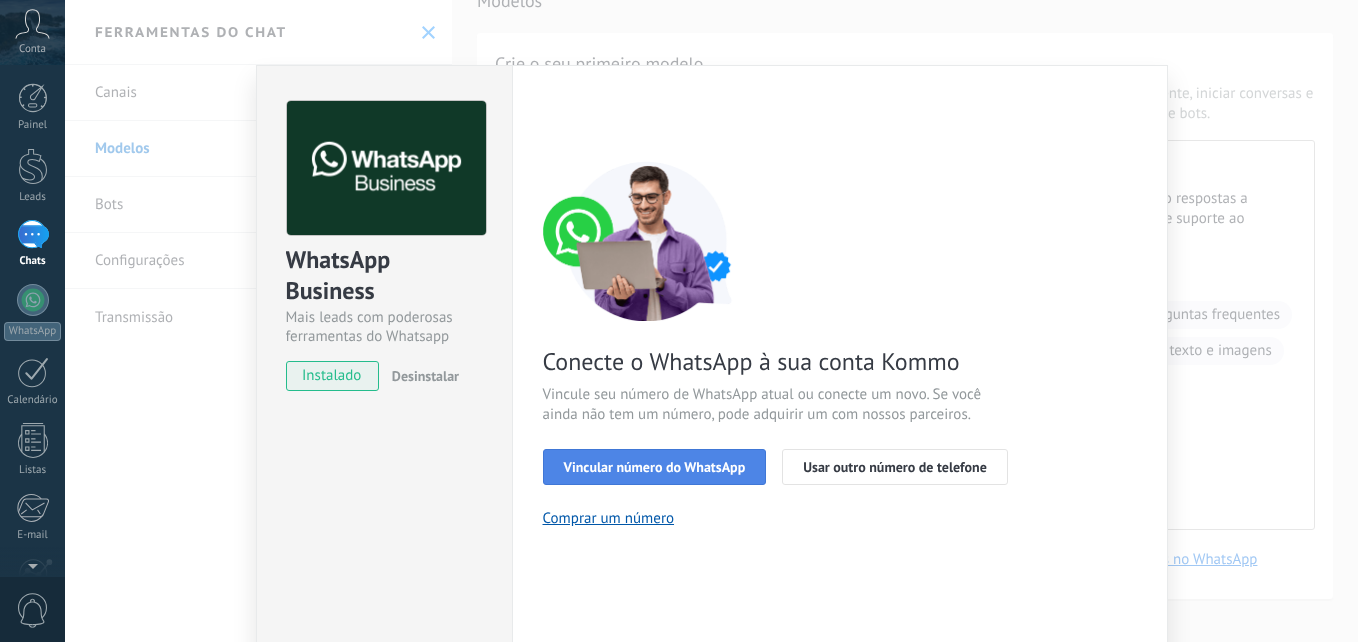 click on "Vincular número do WhatsApp" at bounding box center (655, 467) 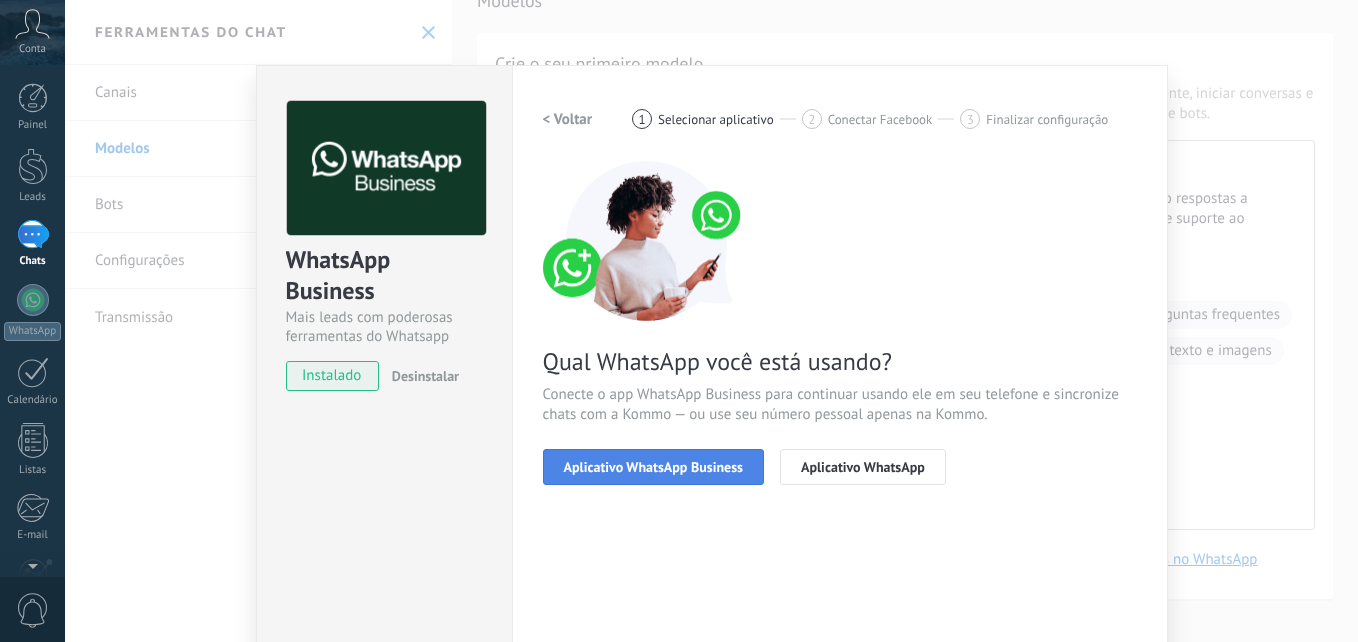 click on "Aplicativo WhatsApp Business" at bounding box center [653, 467] 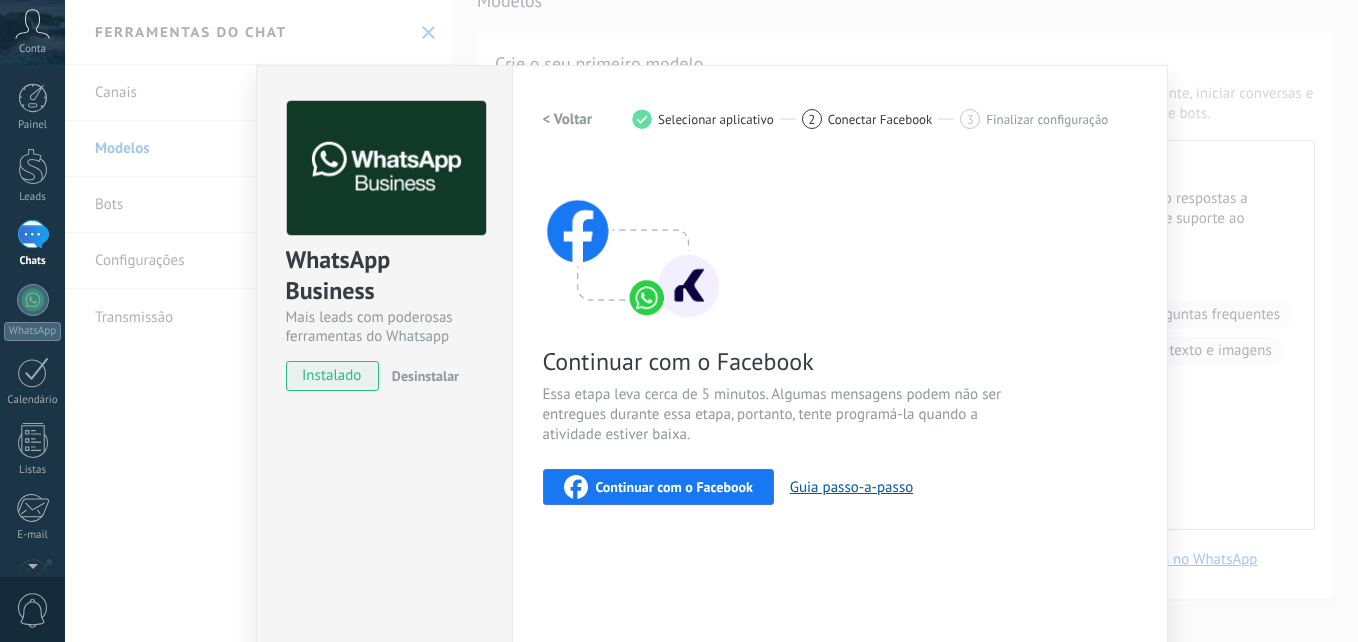 click on "Continuar com o Facebook" at bounding box center (674, 487) 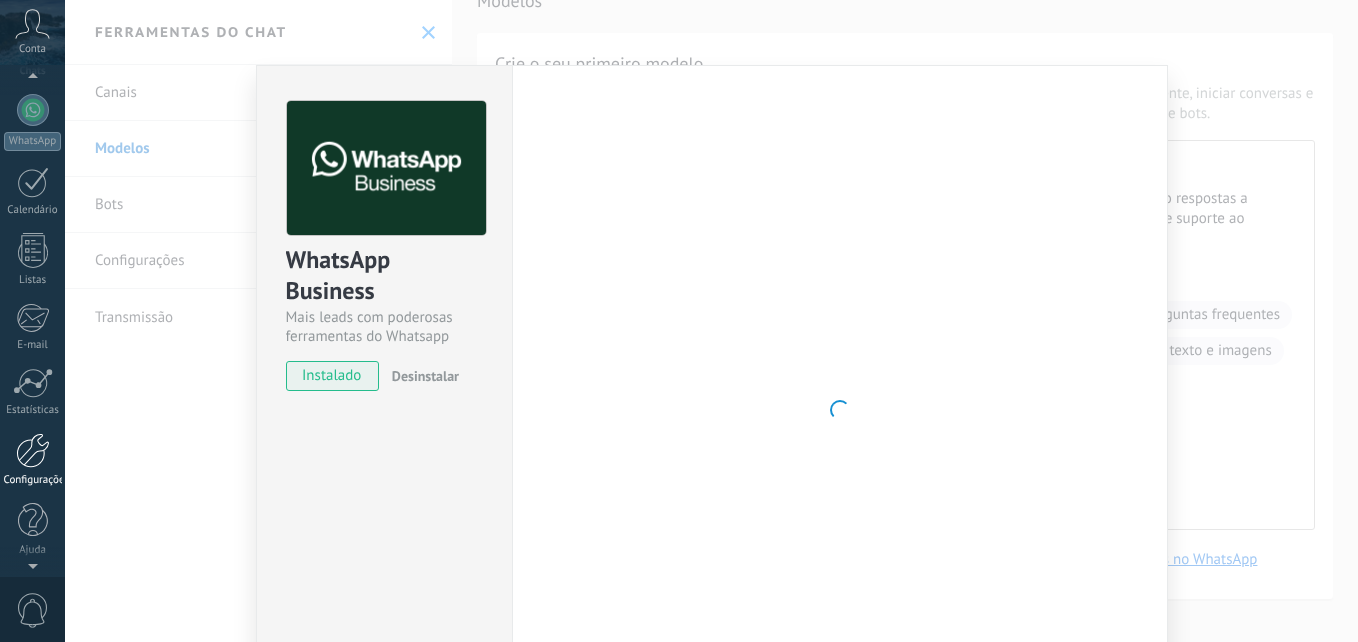 scroll, scrollTop: 0, scrollLeft: 0, axis: both 